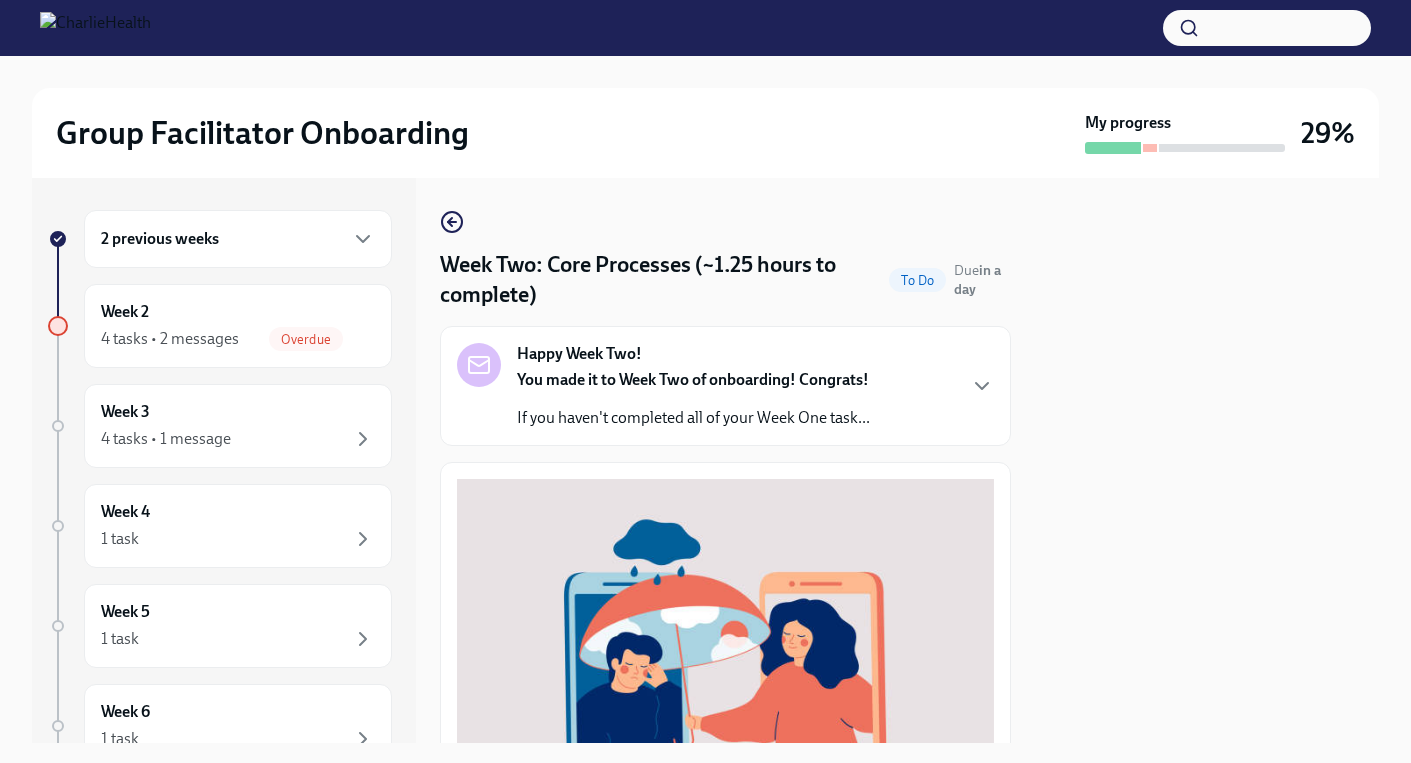 scroll, scrollTop: 0, scrollLeft: 0, axis: both 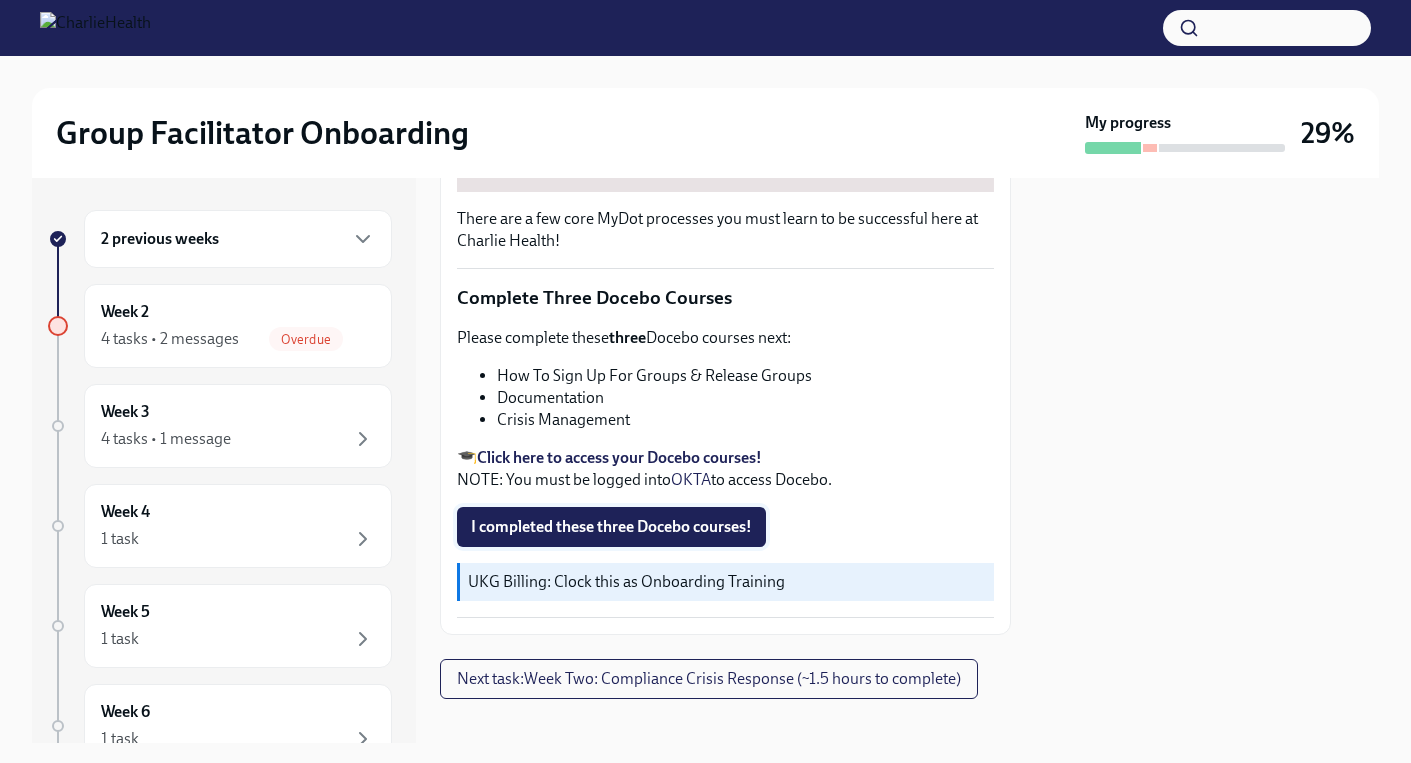 click on "I completed these three Docebo courses!" at bounding box center (611, 527) 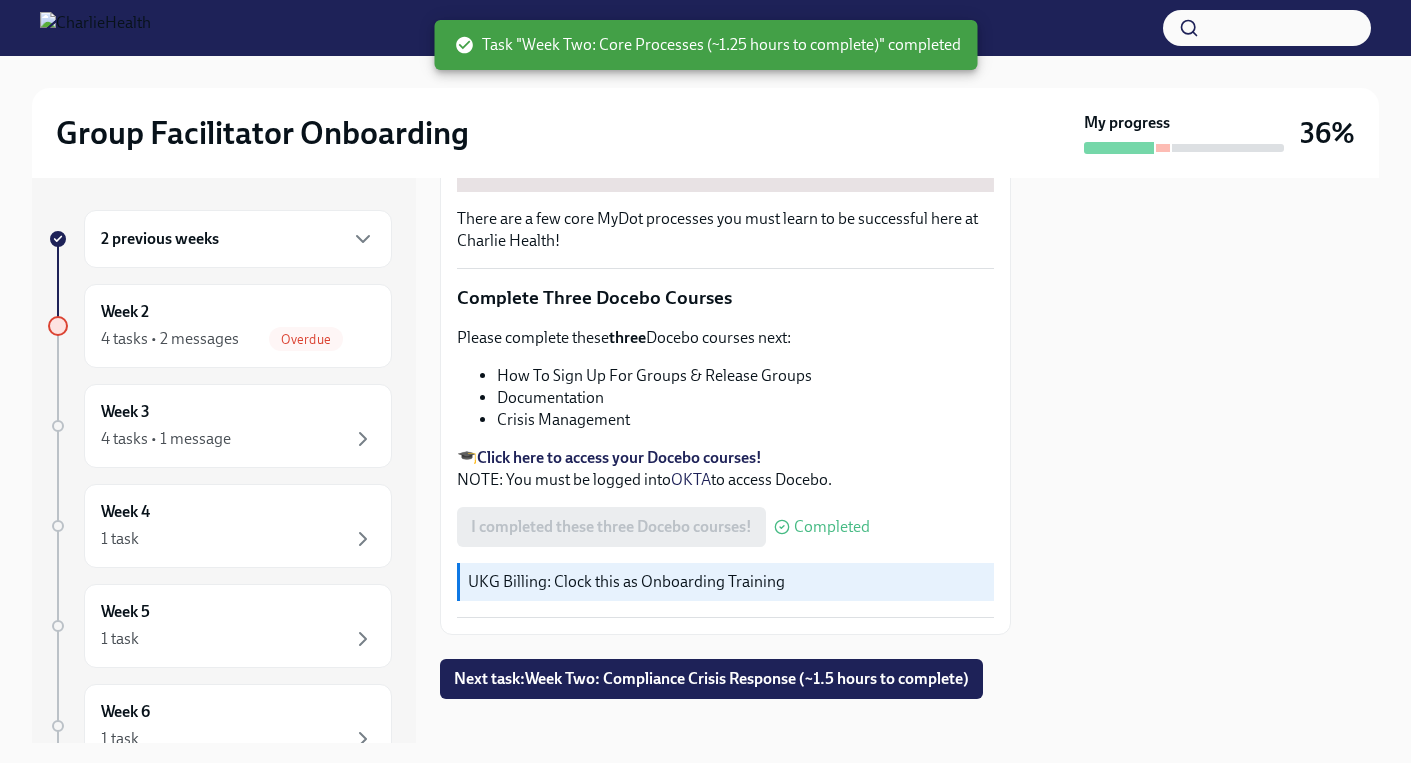 click on "Click here to access your Docebo courses!" at bounding box center [619, 457] 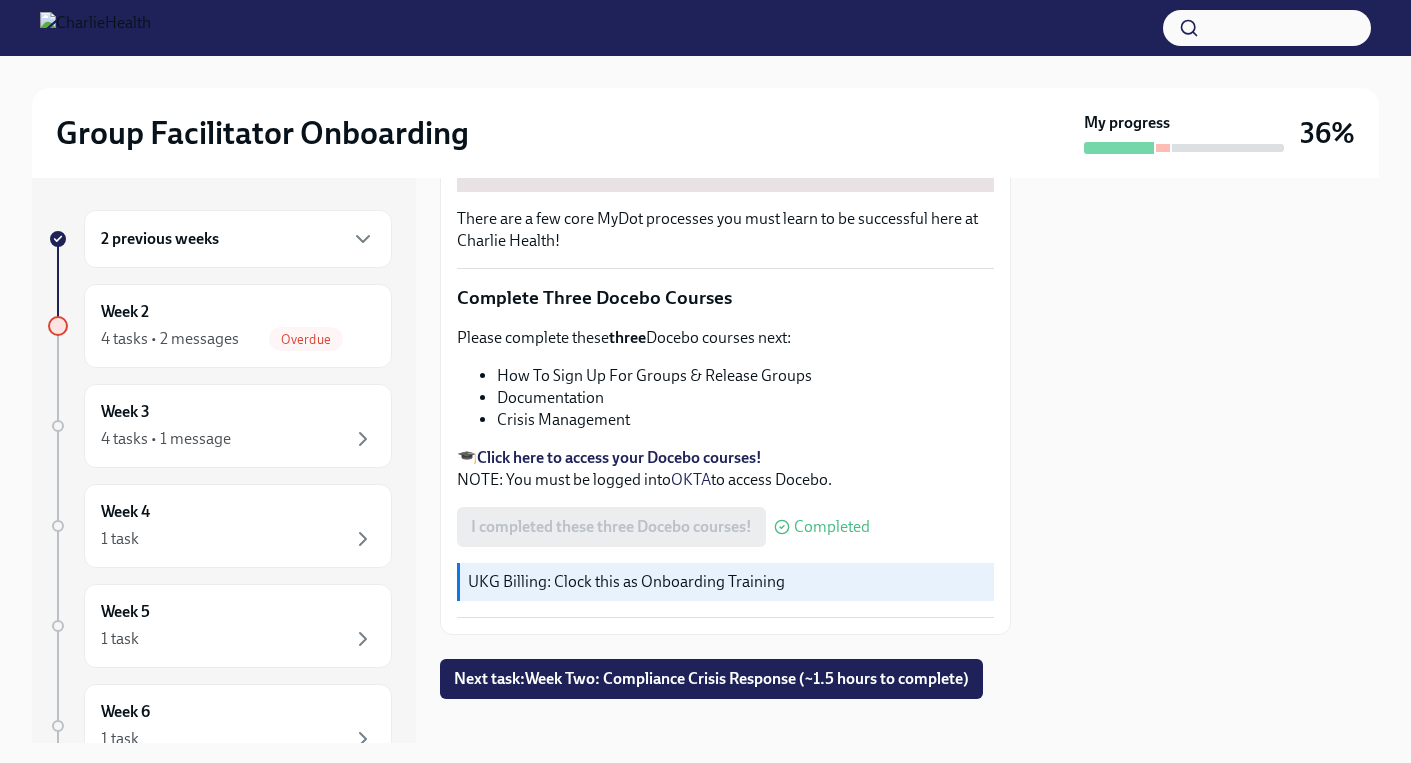 scroll, scrollTop: 665, scrollLeft: 0, axis: vertical 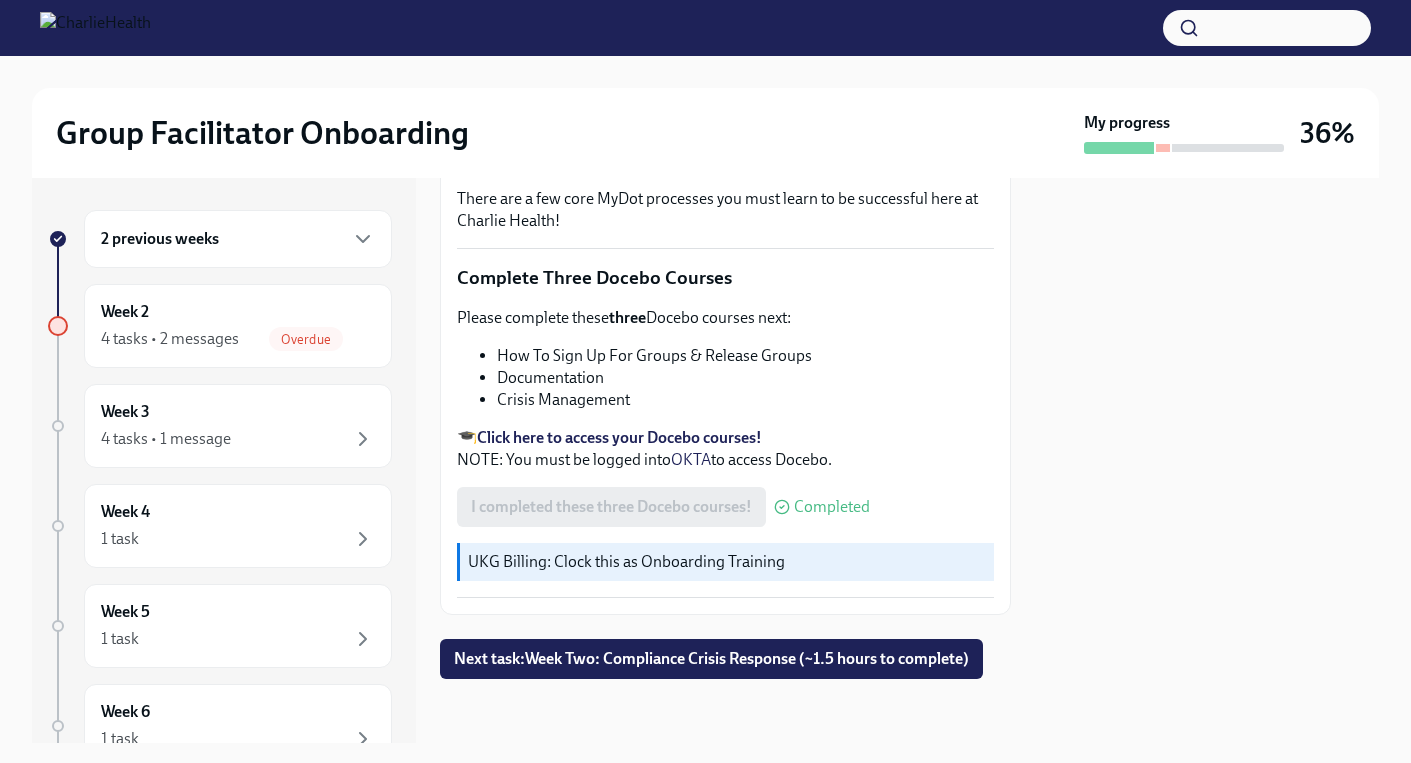 click on "2 previous weeks Week 2 4 tasks • 2 messages Overdue Week 3 4 tasks • 1 message Week 4 1 task Week 5 1 task Week 6 1 task Experience ends  [DATE] Week Two: Core Processes (~1.25 hours to complete) Done Due  in a day Happy Week Two! You made it to Week Two of onboarding! Congrats!
If you haven't completed all of your Week One task... There are a few core MyDot processes you must learn to be successful here at Charlie Health! Complete Three Docebo Courses Please complete these  three  Docebo courses next:
How To Sign Up For Groups & Release Groups
Documentation
Crisis Management
🎓  Click here to access your Docebo courses!
NOTE: You must be logged into  OKTA  to access Docebo. I completed these three Docebo courses! Completed UKG Billing: Clock this as Onboarding Training Next task :  Week Two: Compliance Crisis Response (~1.5 hours to complete)" at bounding box center (705, 460) 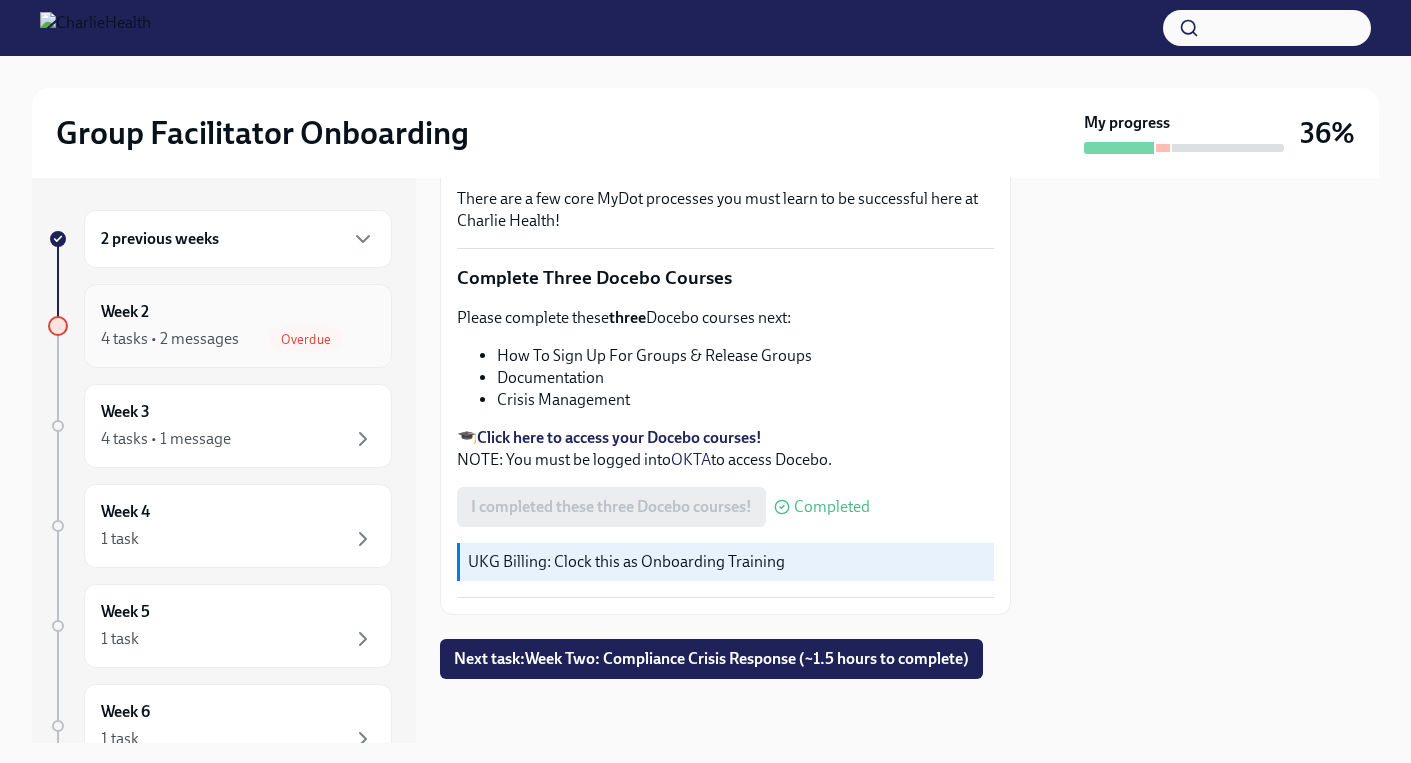 click on "4 tasks • 2 messages" at bounding box center (170, 339) 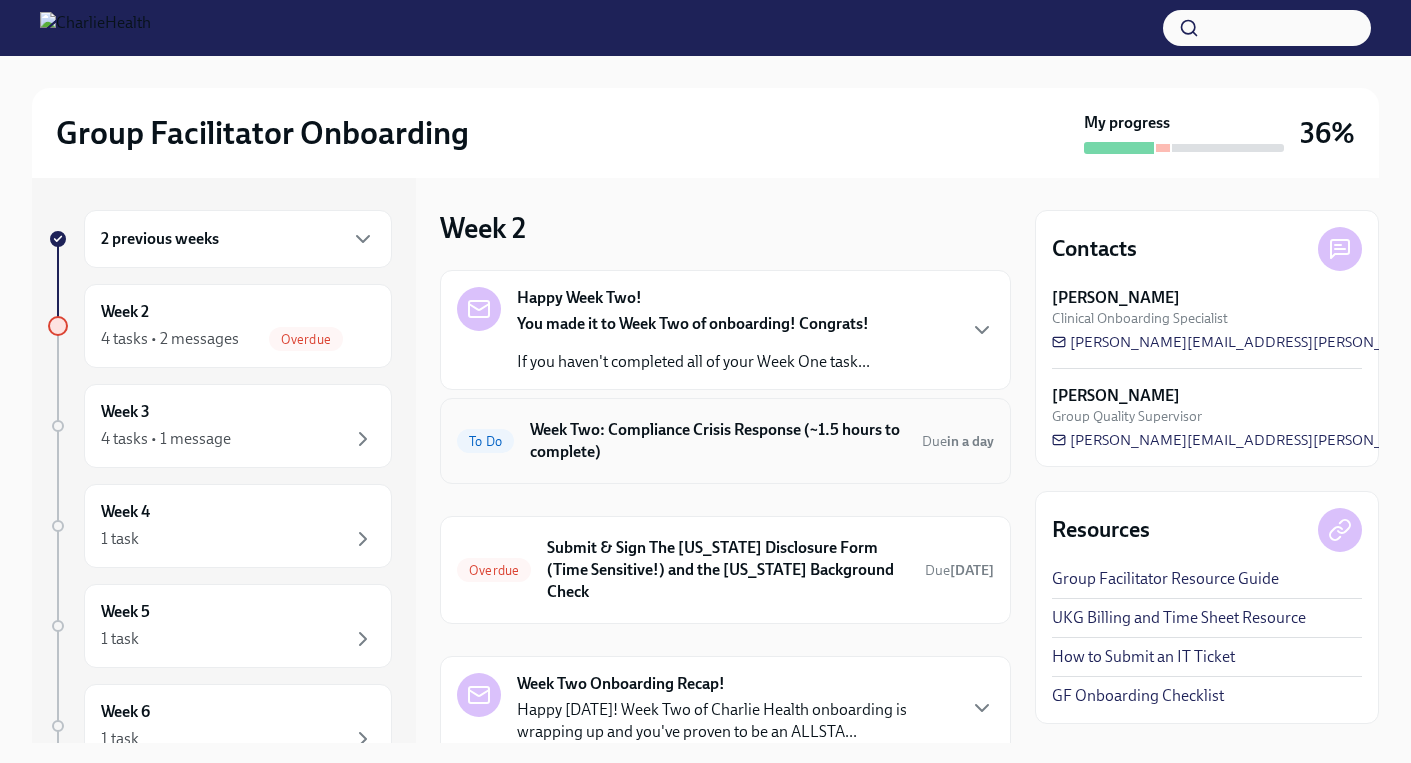 click on "To Do Week Two: Compliance Crisis Response (~1.5 hours to complete) Due  in a day" at bounding box center (725, 441) 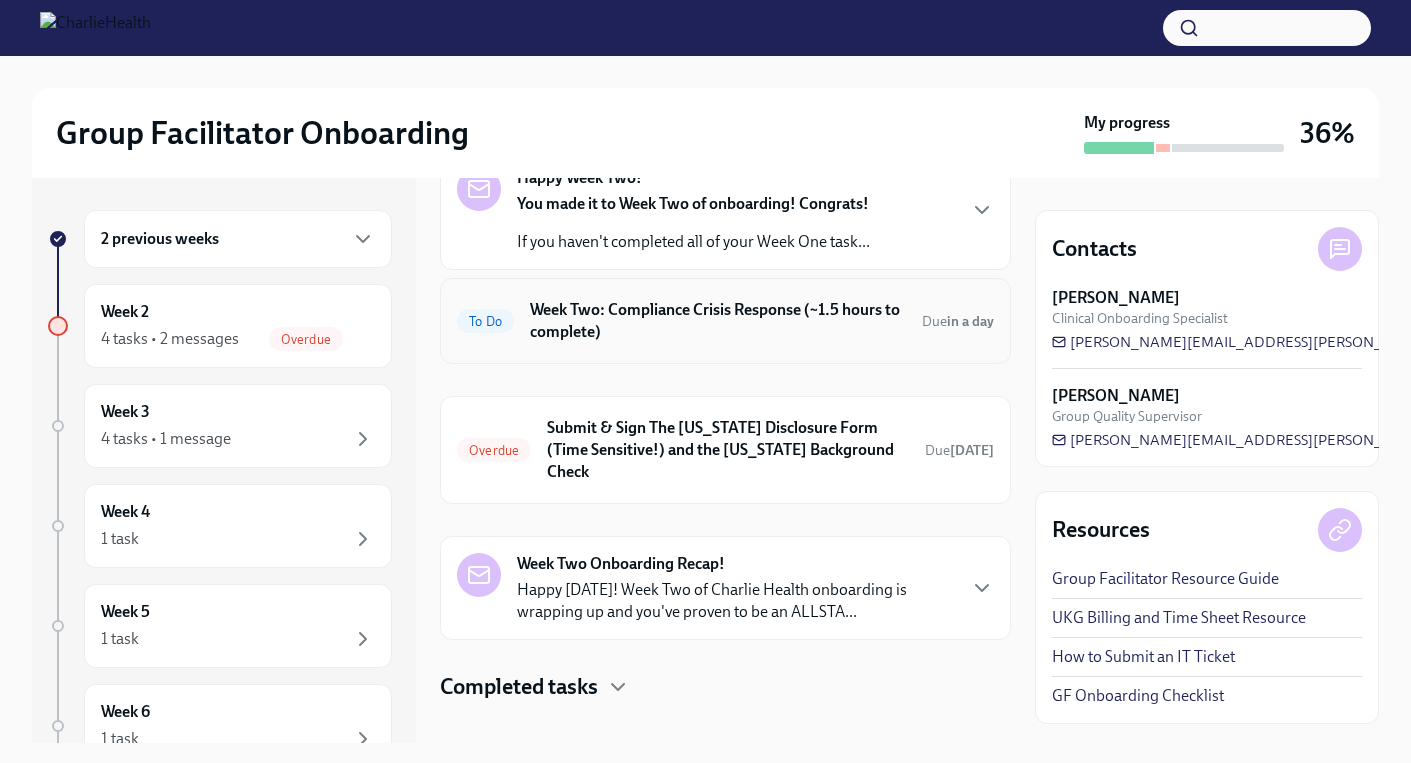 scroll, scrollTop: 121, scrollLeft: 0, axis: vertical 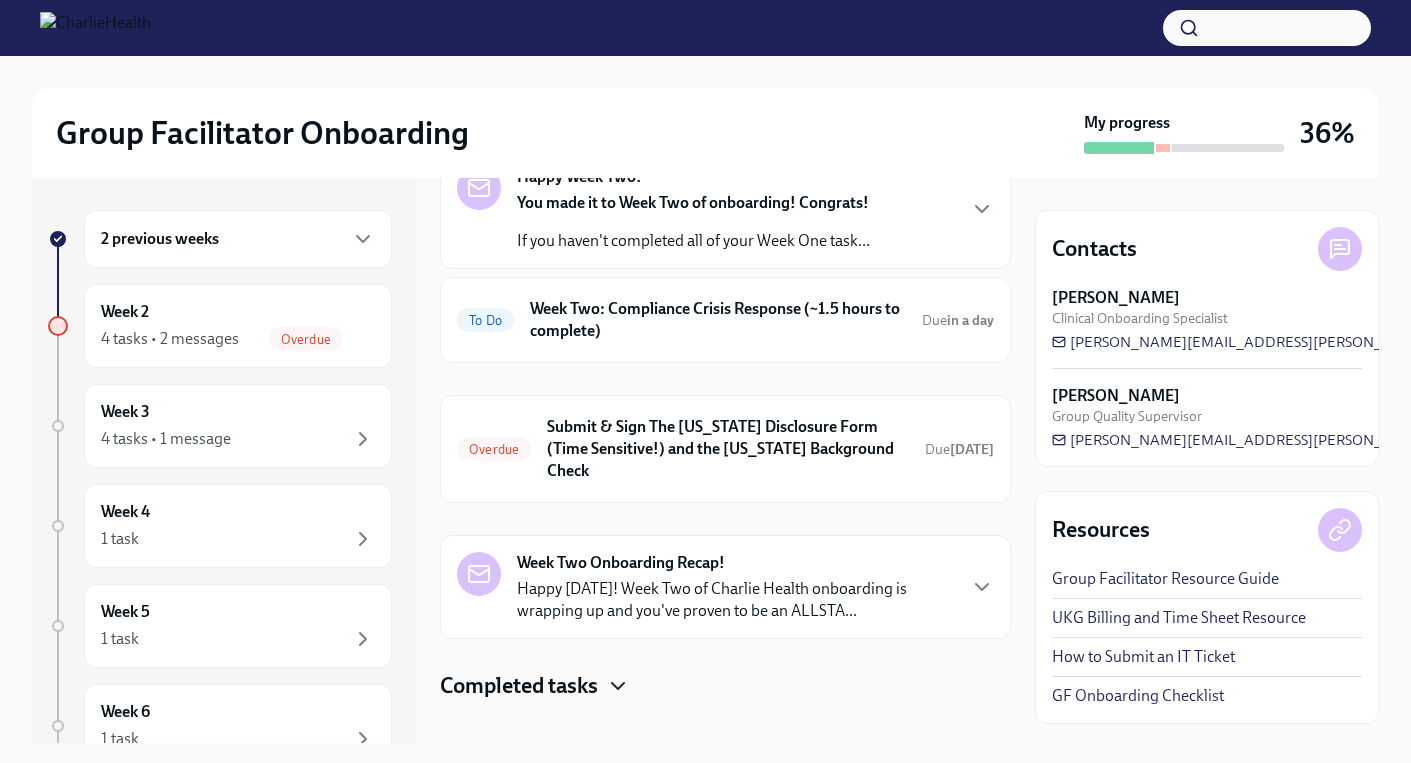 click 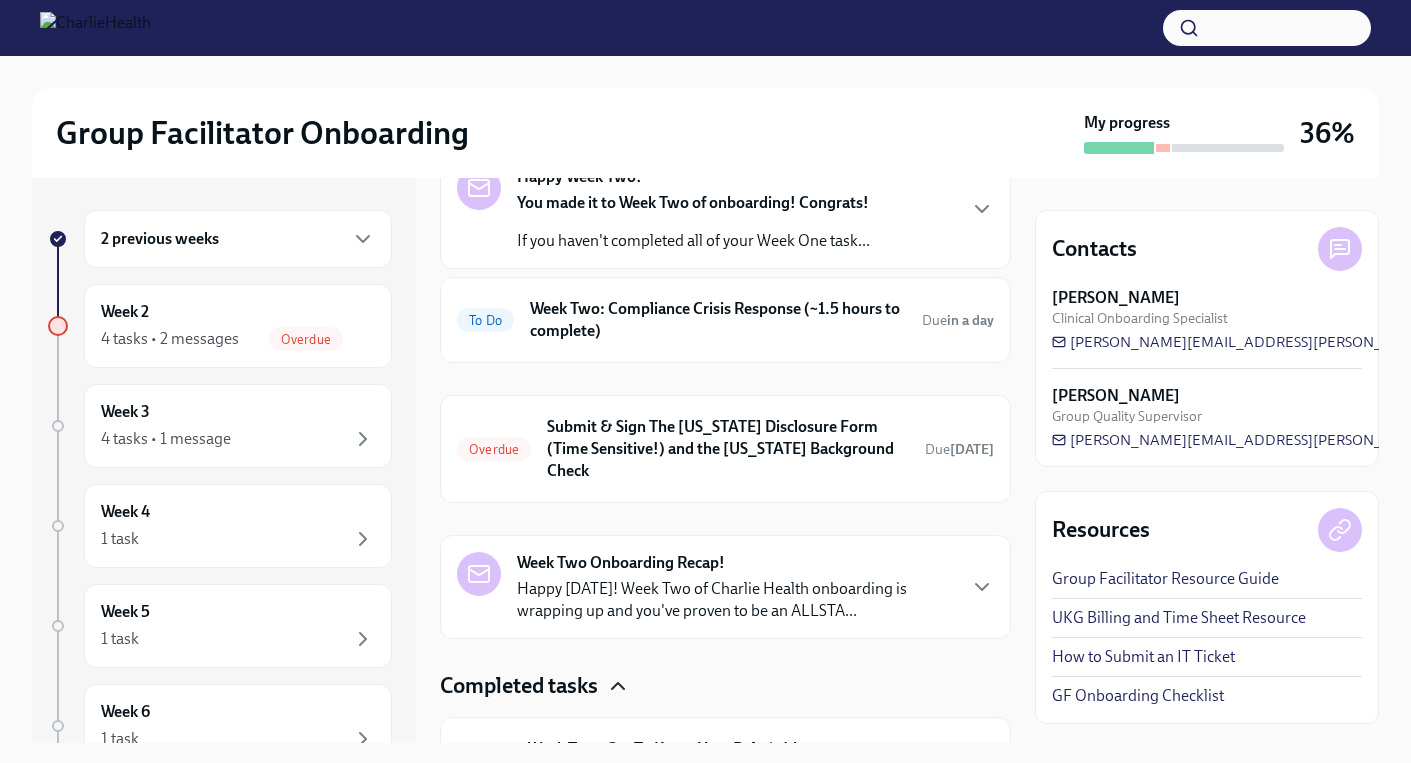 click on "Happy Week Two! You made it to Week Two of onboarding! Congrats!
If you haven't completed all of your Week One task... To Do Week Two: Compliance Crisis Response (~1.5 hours to complete) Due  in a day Overdue Submit & Sign The [US_STATE] Disclosure Form (Time Sensitive!) and the [US_STATE] Background Check Due  [DATE] Week Two Onboarding Recap! Happy [DATE]! Week Two of Charlie Health onboarding is wrapping up and you've proven to be an ALLSTA... Completed tasks Done Week Two: Get To Know Your Role (~4 hours to complete) Completed  [DATE] Done Week Two: Core Processes (~1.25 hours to complete) Completed  [DATE]" at bounding box center [725, 527] 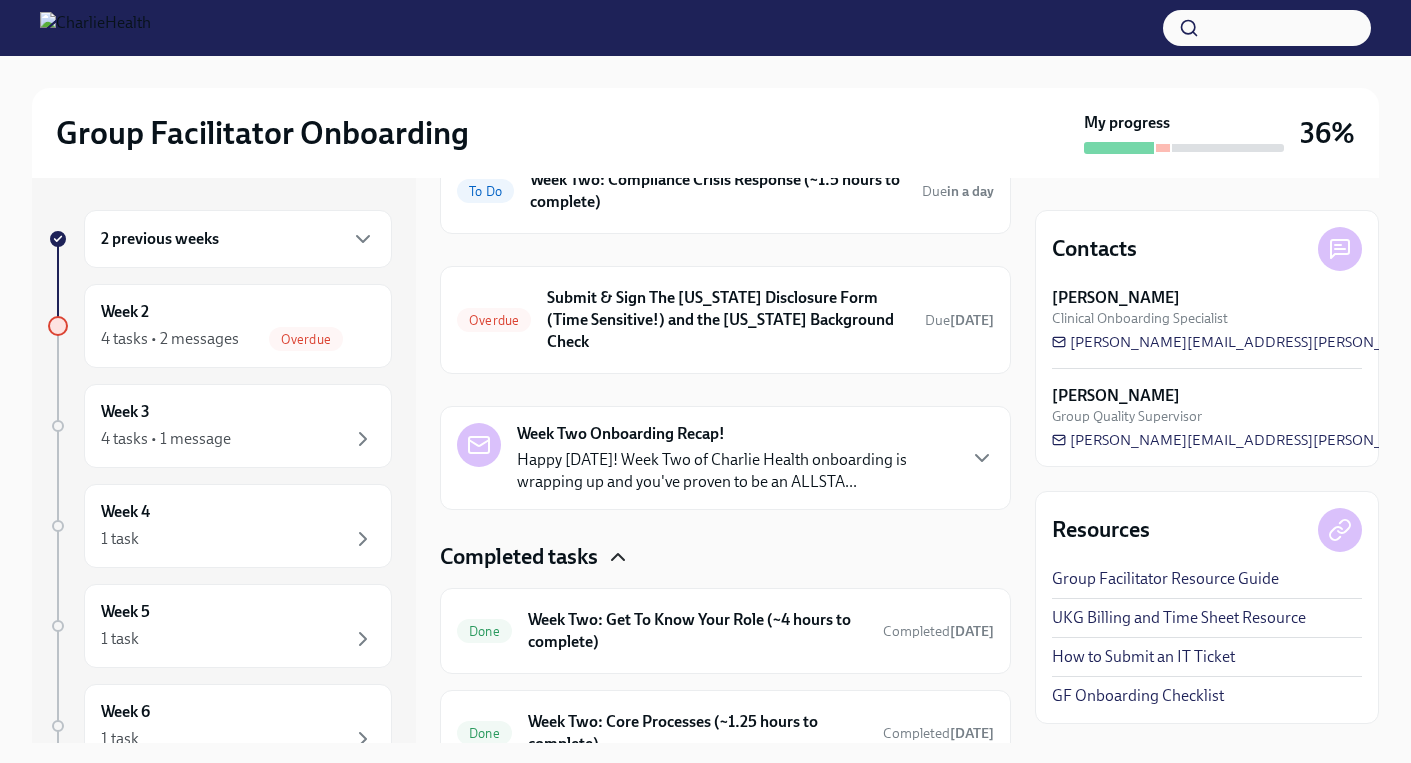 scroll, scrollTop: 325, scrollLeft: 0, axis: vertical 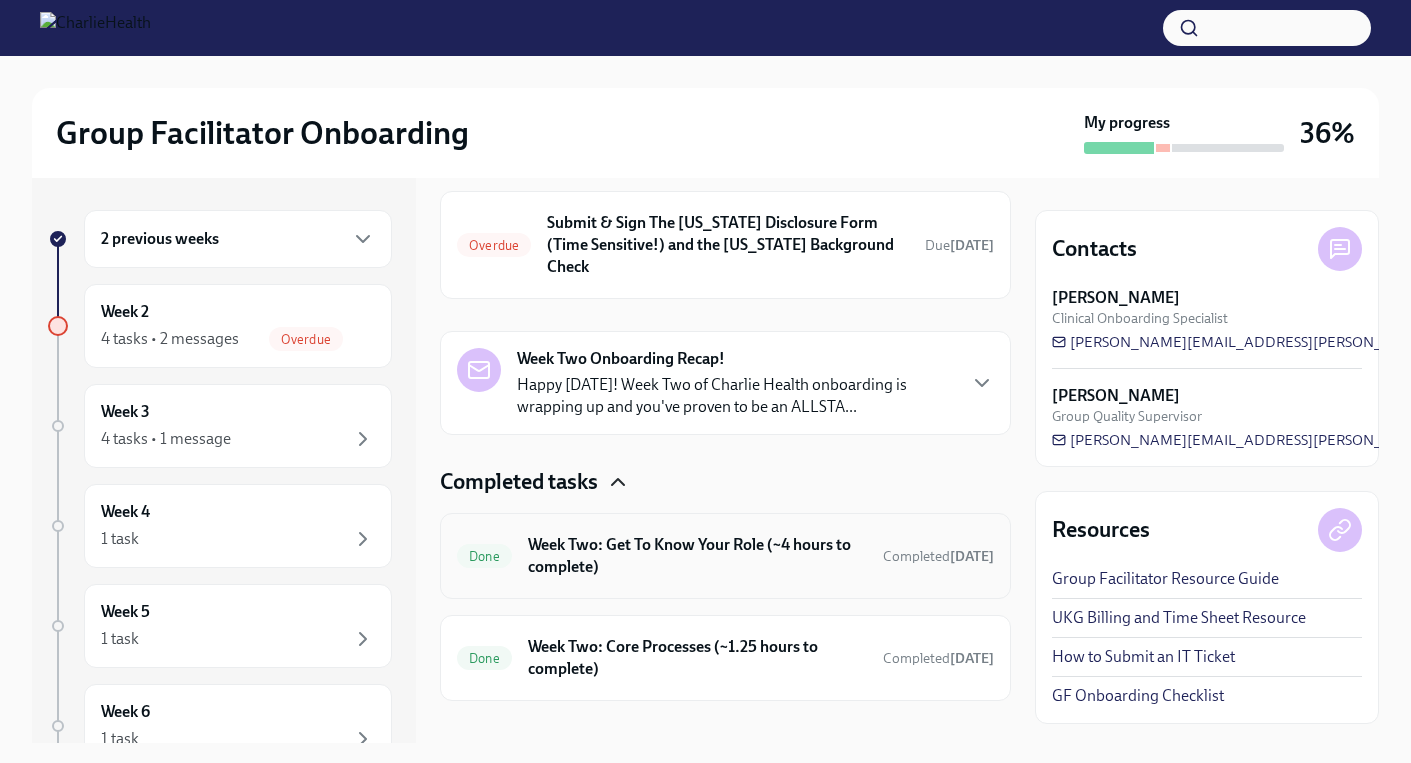 click on "Week Two: Get To Know Your Role (~4 hours to complete)" at bounding box center (697, 556) 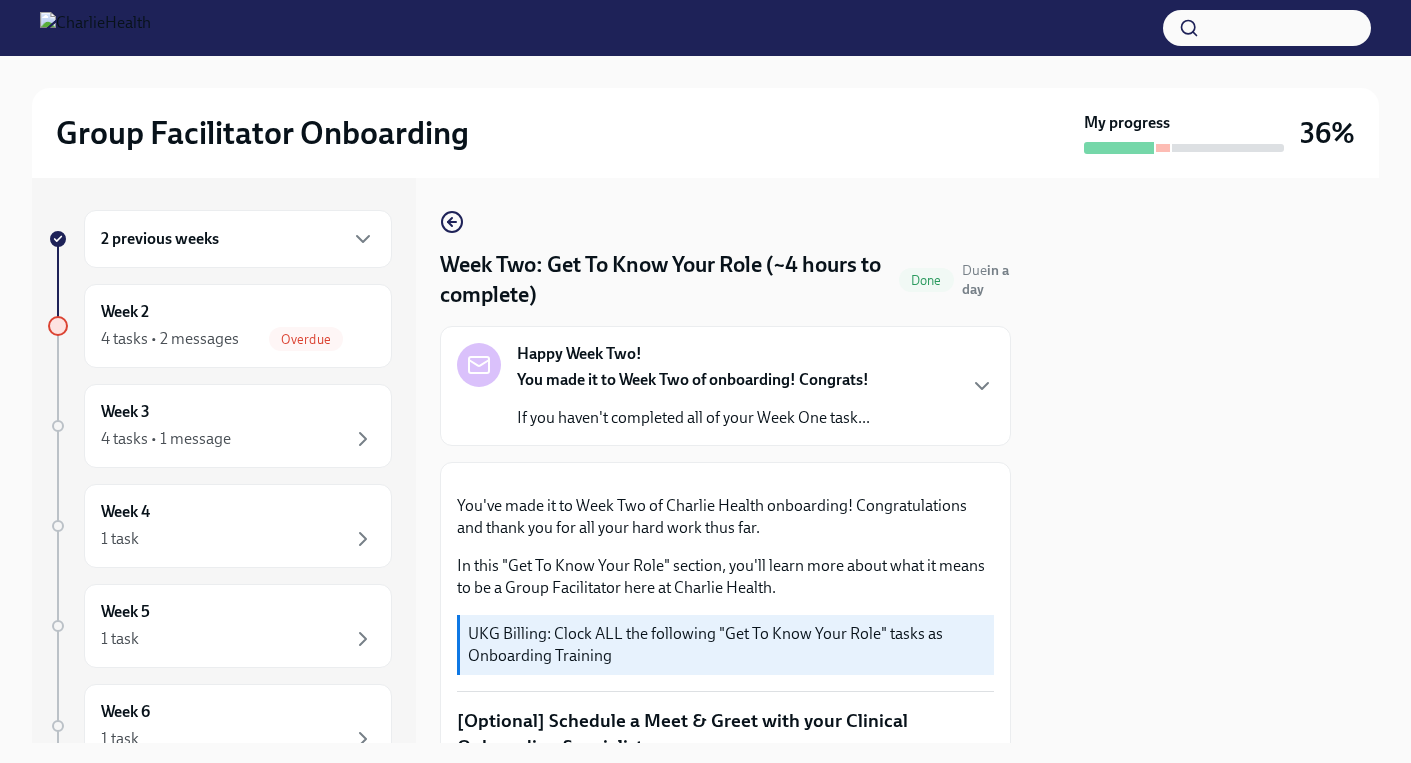 click at bounding box center [1207, 460] 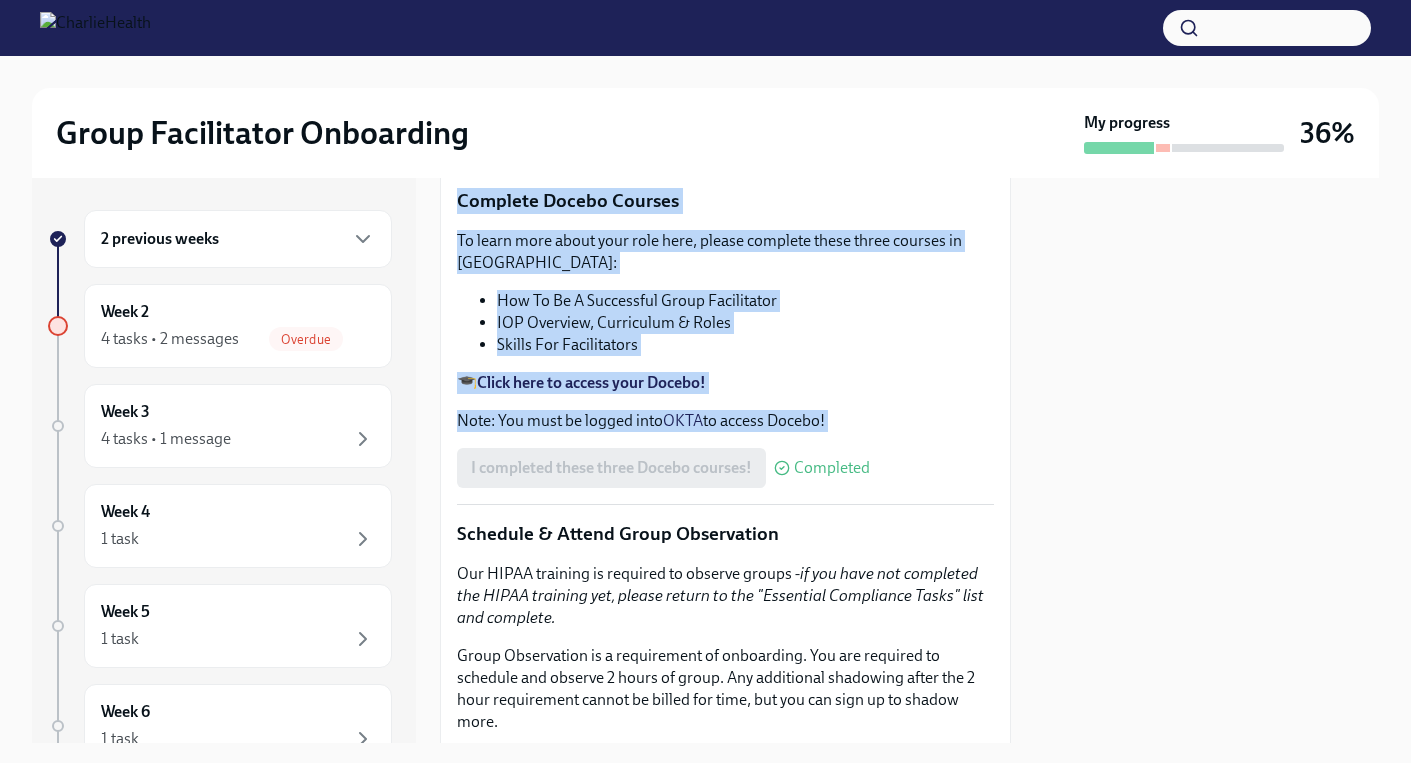 scroll, scrollTop: 960, scrollLeft: 0, axis: vertical 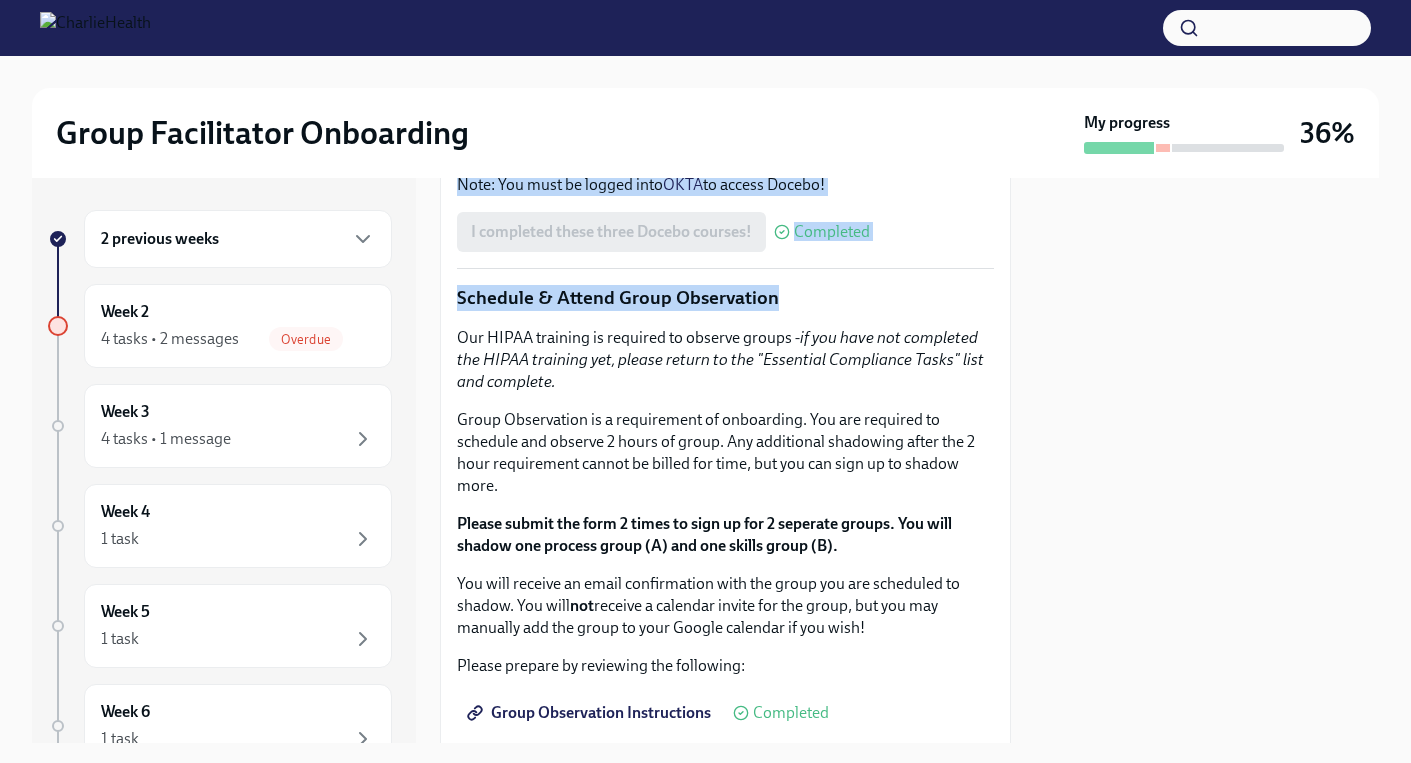 drag, startPoint x: 864, startPoint y: 453, endPoint x: 989, endPoint y: 765, distance: 336.1086 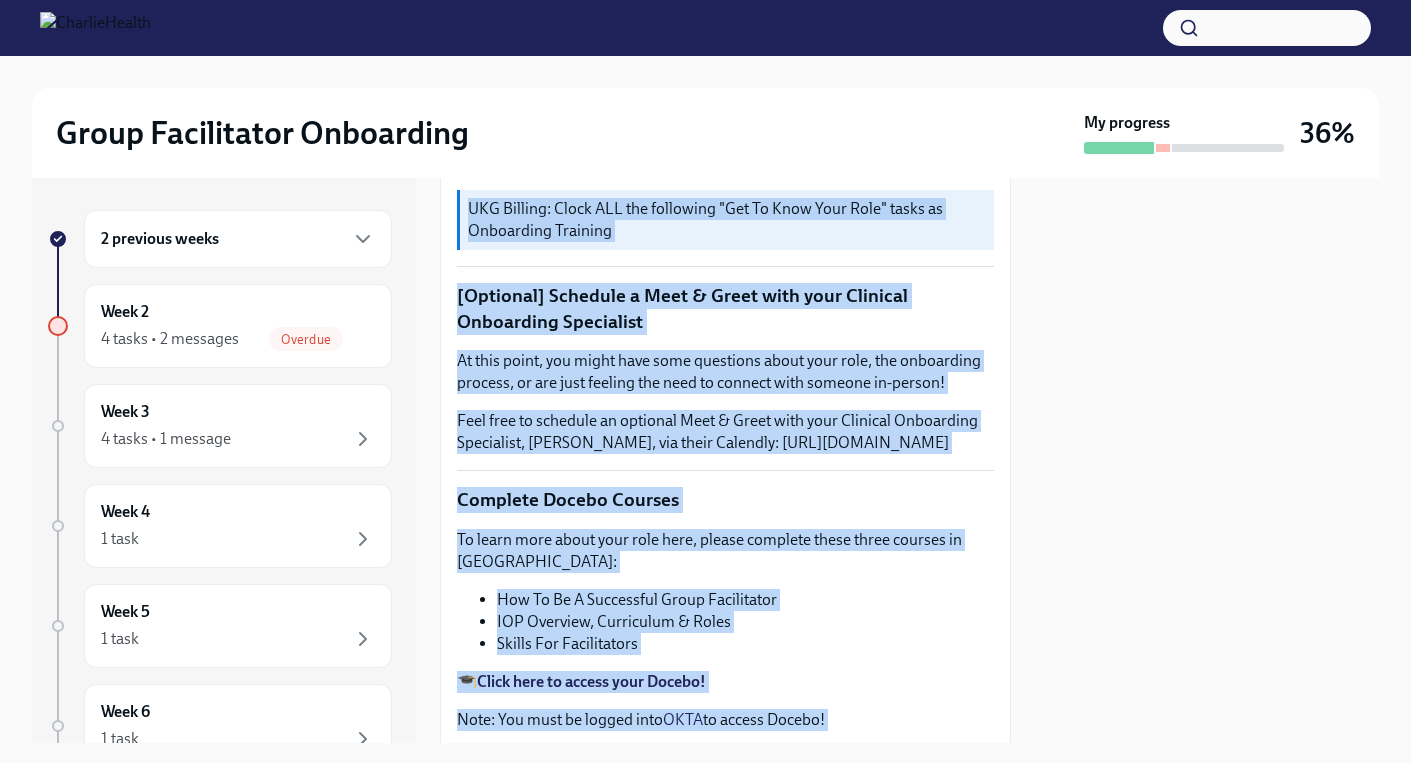 scroll, scrollTop: 434, scrollLeft: 0, axis: vertical 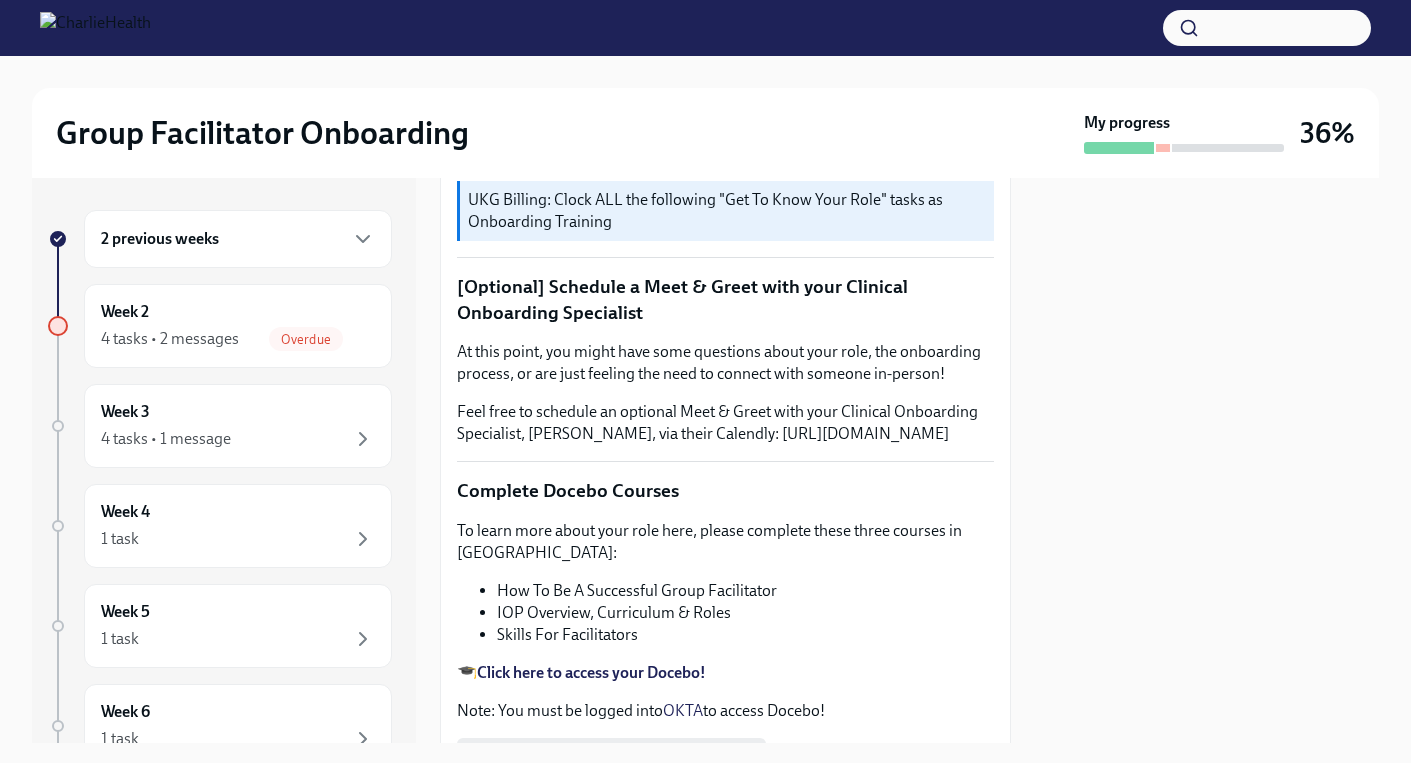 click at bounding box center [1207, 460] 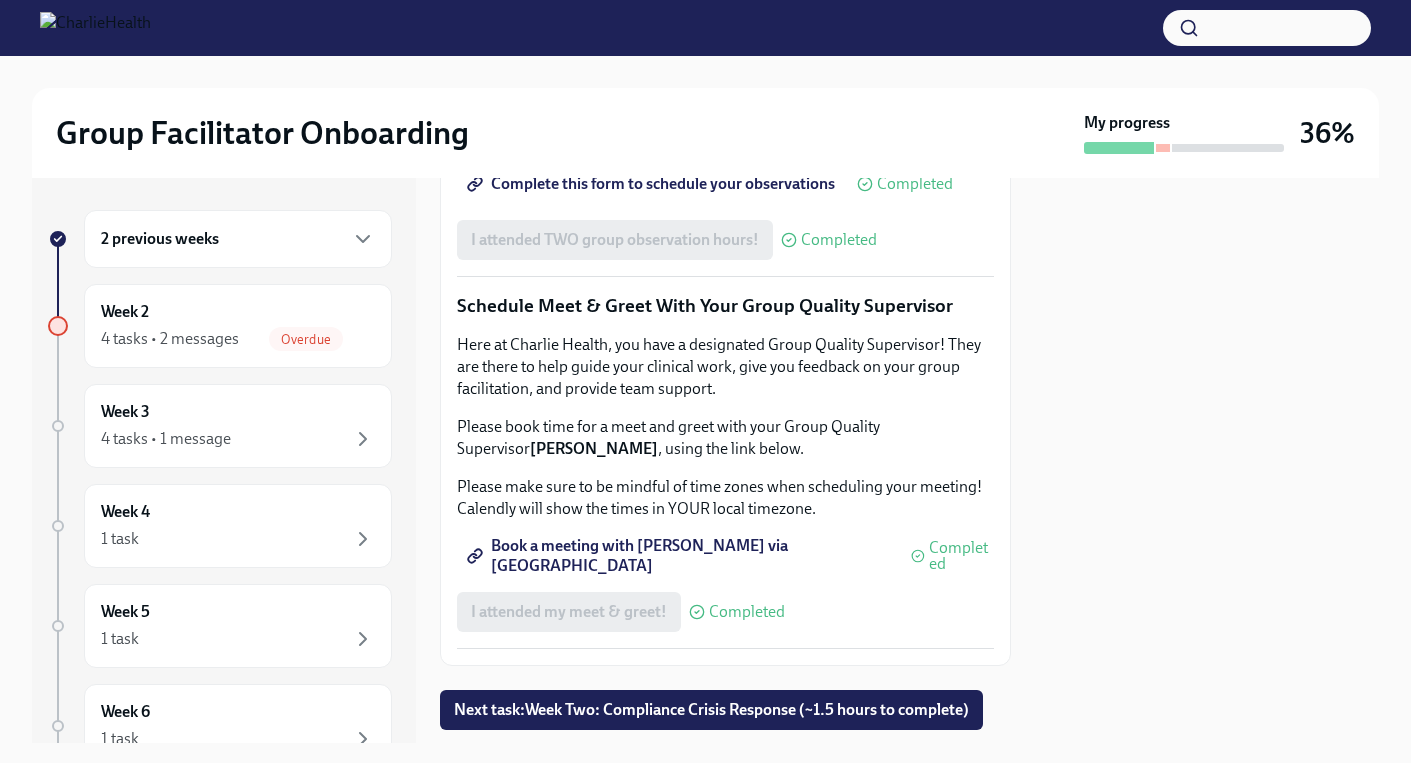 scroll, scrollTop: 1541, scrollLeft: 0, axis: vertical 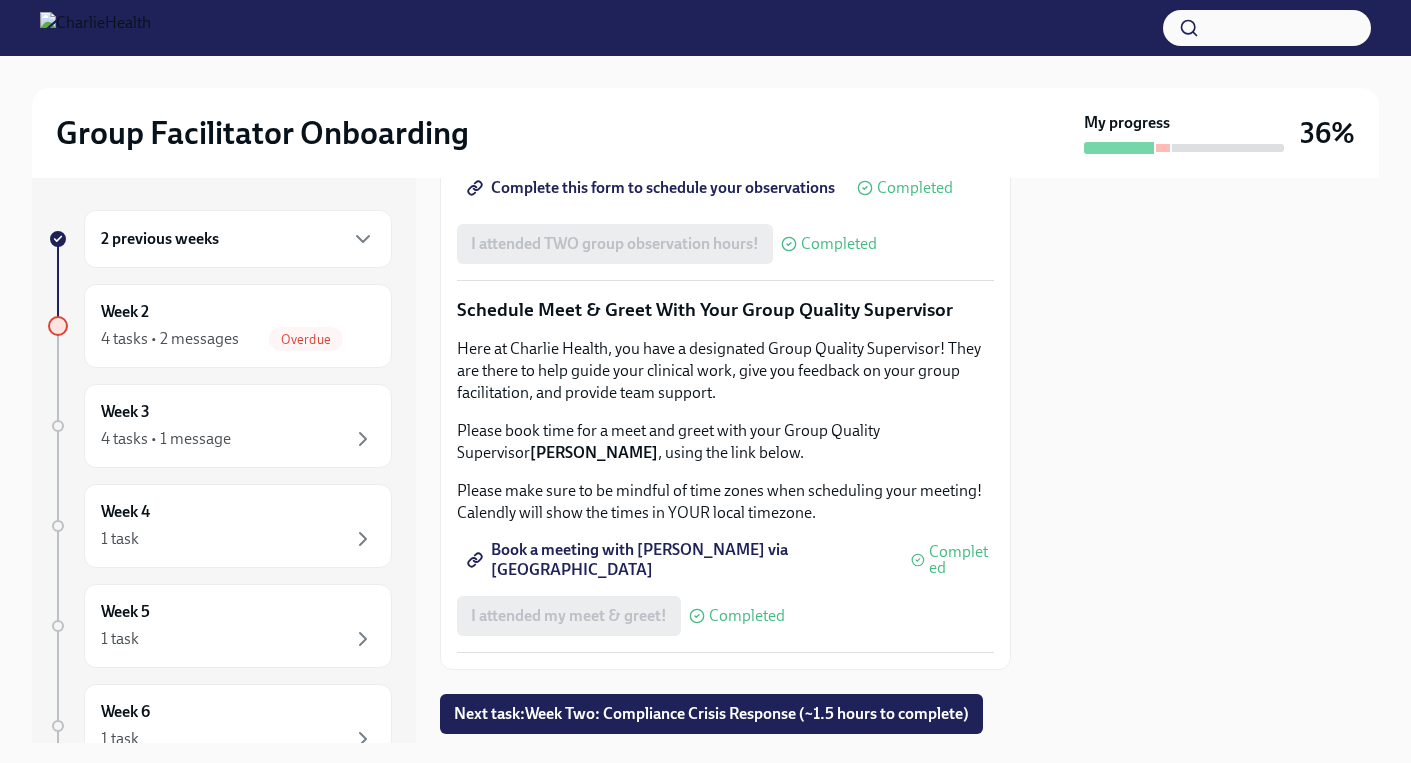 click on "Please submit the form 2 times to sign up for 2 seperate groups. You will shadow one process group (A) and one skills group (B)." at bounding box center (725, -46) 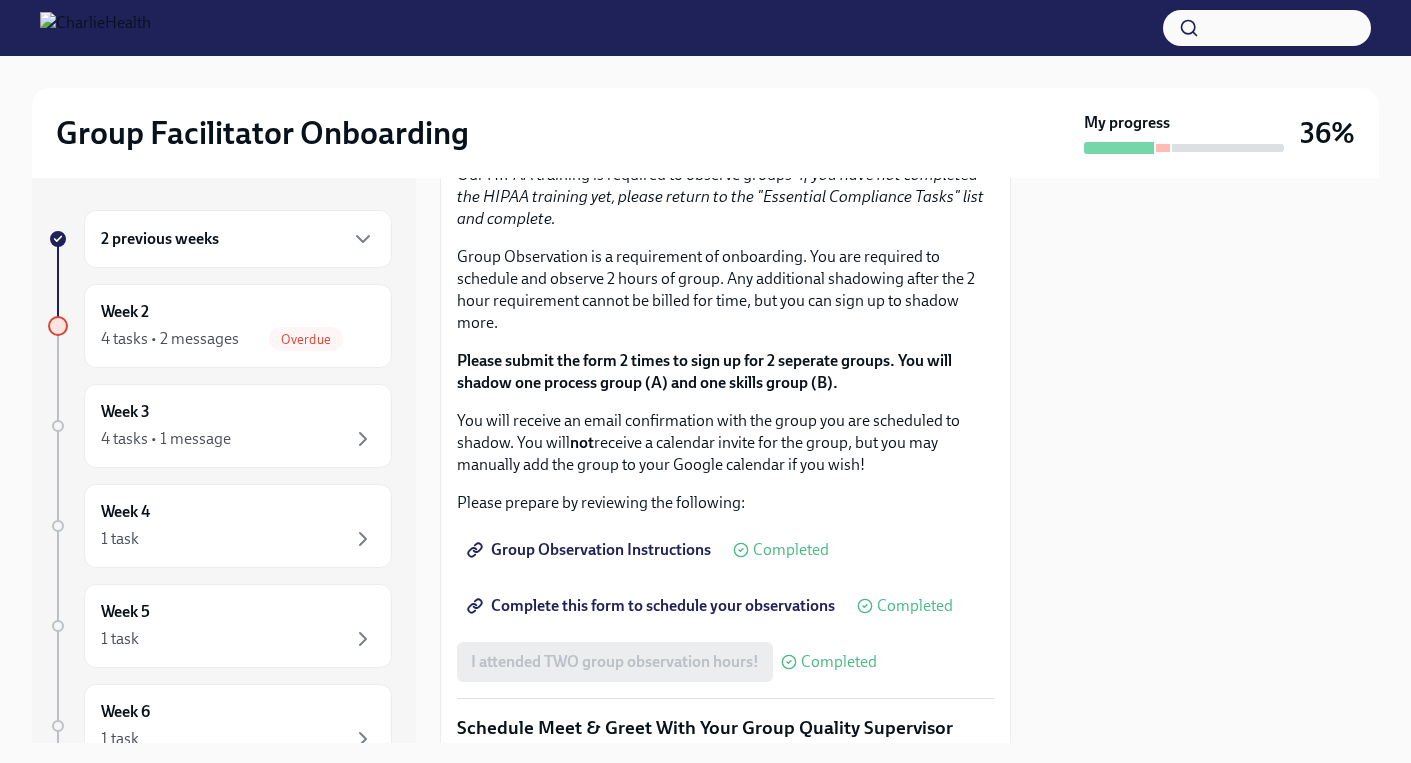 scroll, scrollTop: 1101, scrollLeft: 0, axis: vertical 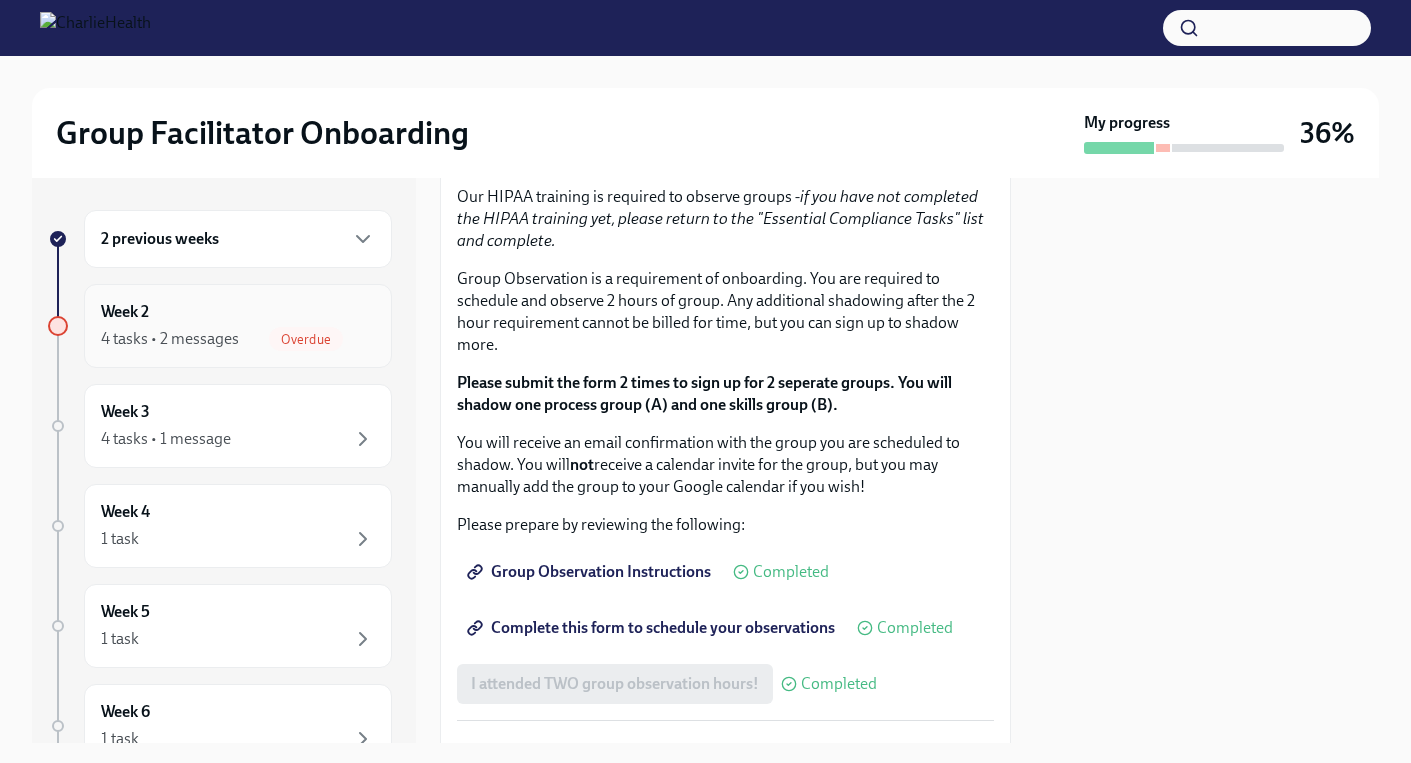 click on "Week 2 4 tasks • 2 messages Overdue" at bounding box center [238, 326] 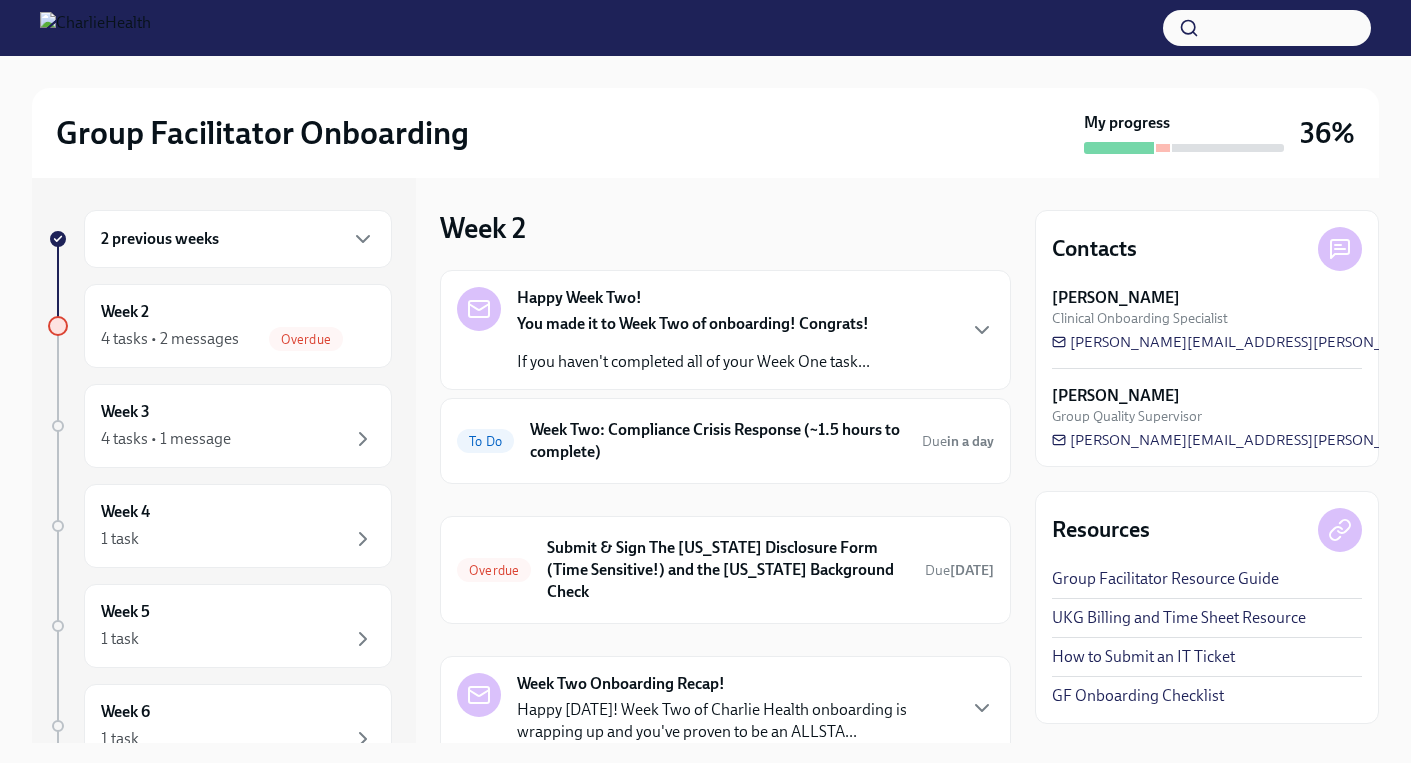 click on "You made it to Week Two of onboarding! Congrats!
If you haven't completed all of your Week One task..." at bounding box center (693, 343) 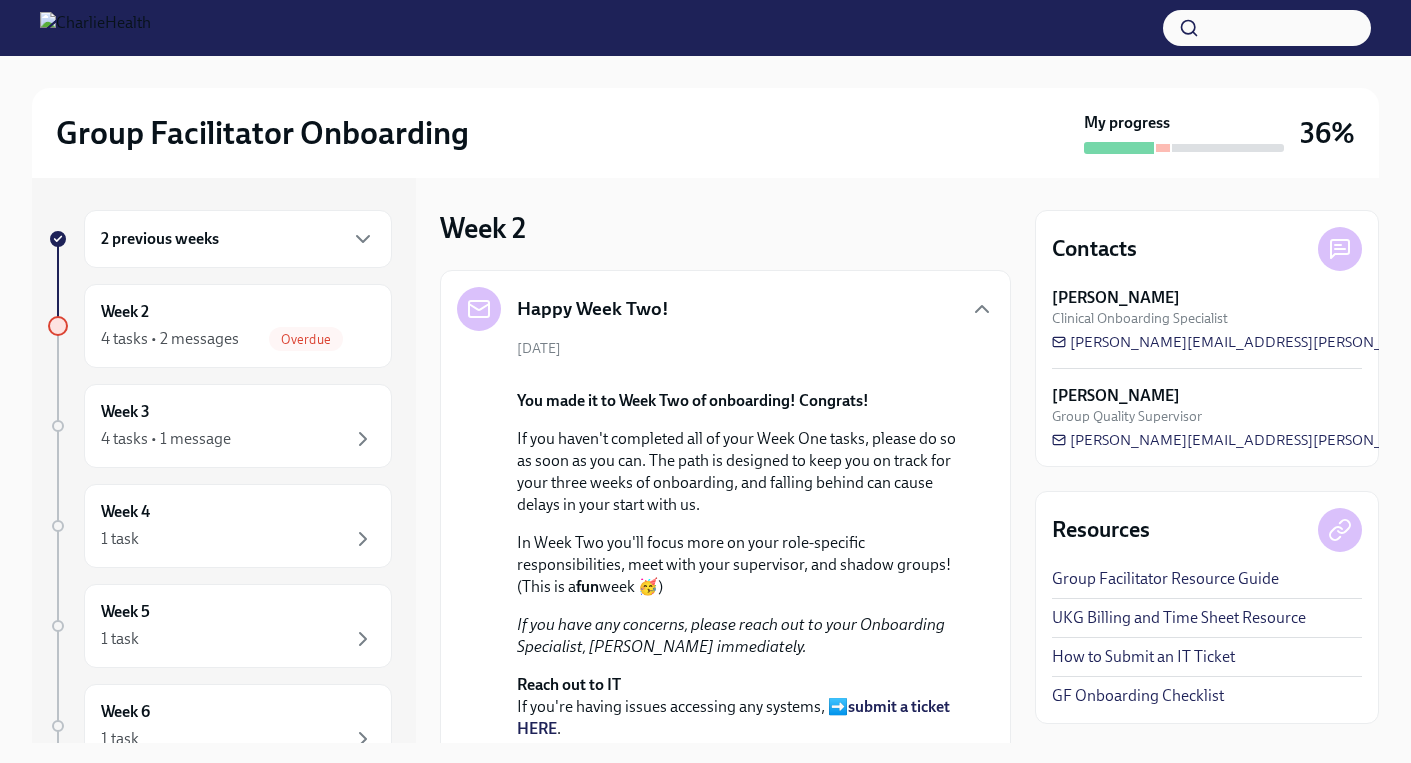 click on "2 previous weeks Week 2 4 tasks • 2 messages Overdue Week 3 4 tasks • 1 message Week 4 1 task Week 5 1 task Week 6 1 task Experience ends  [DATE] Week 2 Happy Week Two! [DATE] You made it to Week Two of onboarding! Congrats!
If you haven't completed all of your Week One tasks, please do so as soon as you can. The path is designed to keep you on track for your three weeks of onboarding, and falling behind can cause delays in your start with us.
In Week Two you'll focus more on your role-specific responsibilities, meet with your supervisor, and shadow groups! (This is a  fun  week 🥳)
If you have any concerns, please reach out to your Onboarding Specialist, [PERSON_NAME] immediately.
Reach out to IT
If you're having issues accessing any systems, ➡️  submit a ticket HERE .
Office Hours
We have an optional  Onboarding Office Hour every [DATE] from 3-4pm MT  if you have questions or would like to connect! You can find the link for this meeting in the ➡️  #gf-onboarding To Do" at bounding box center [705, 460] 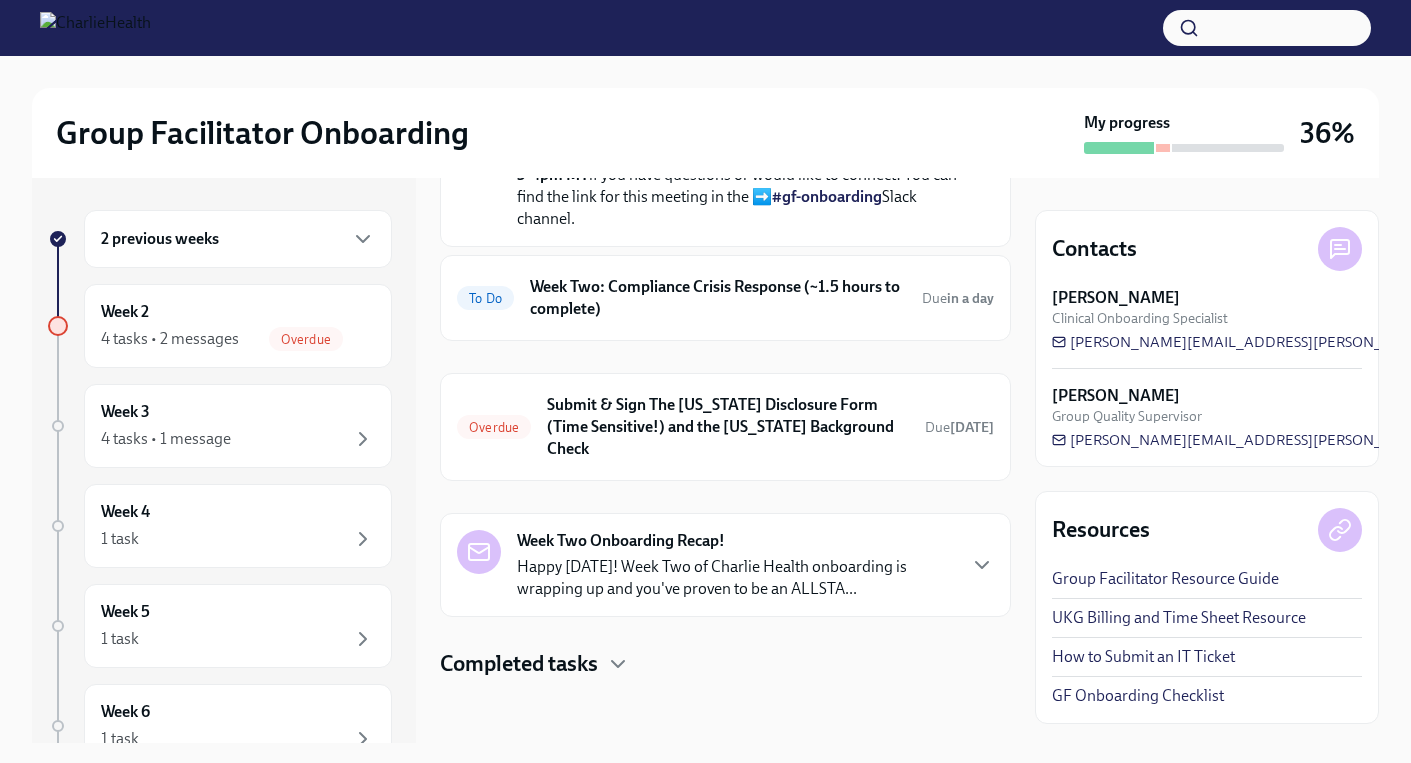 scroll, scrollTop: 815, scrollLeft: 0, axis: vertical 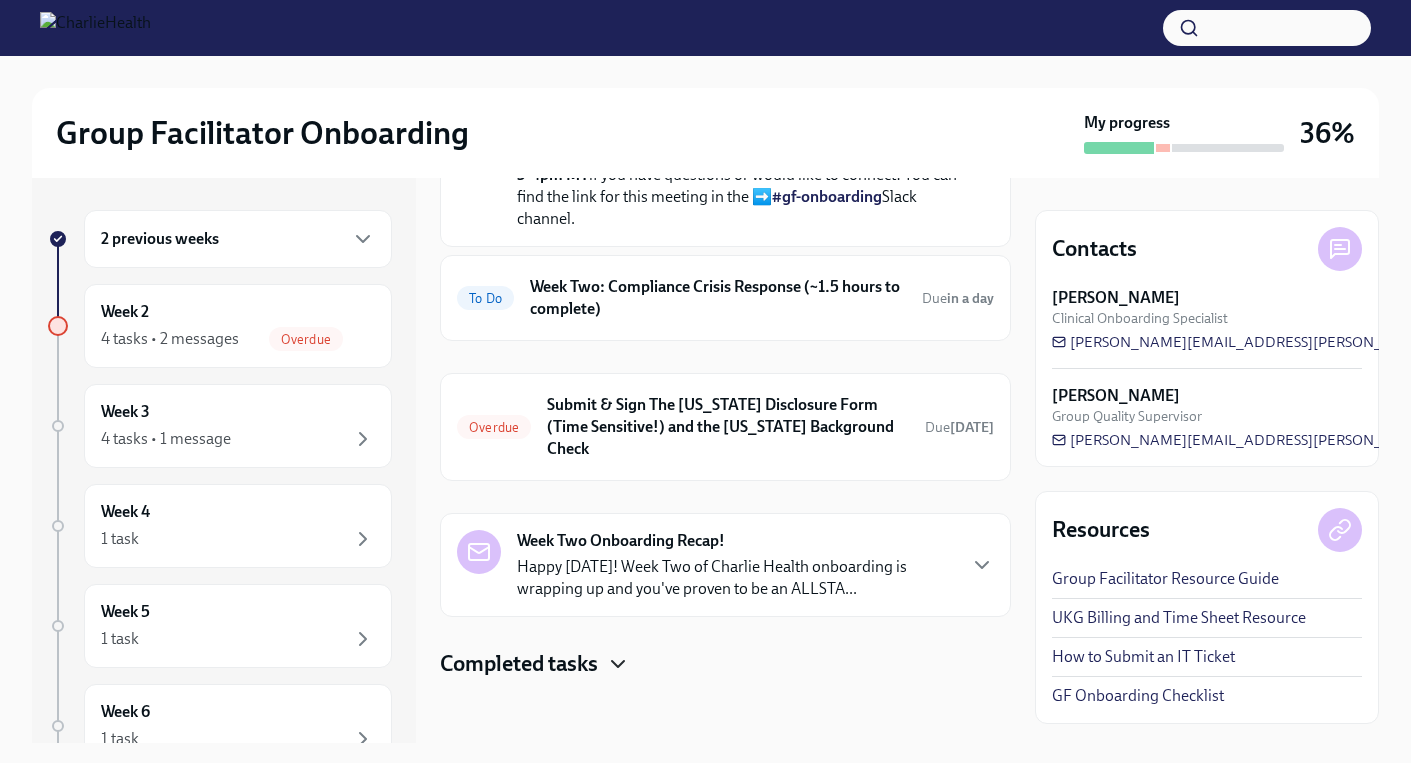click 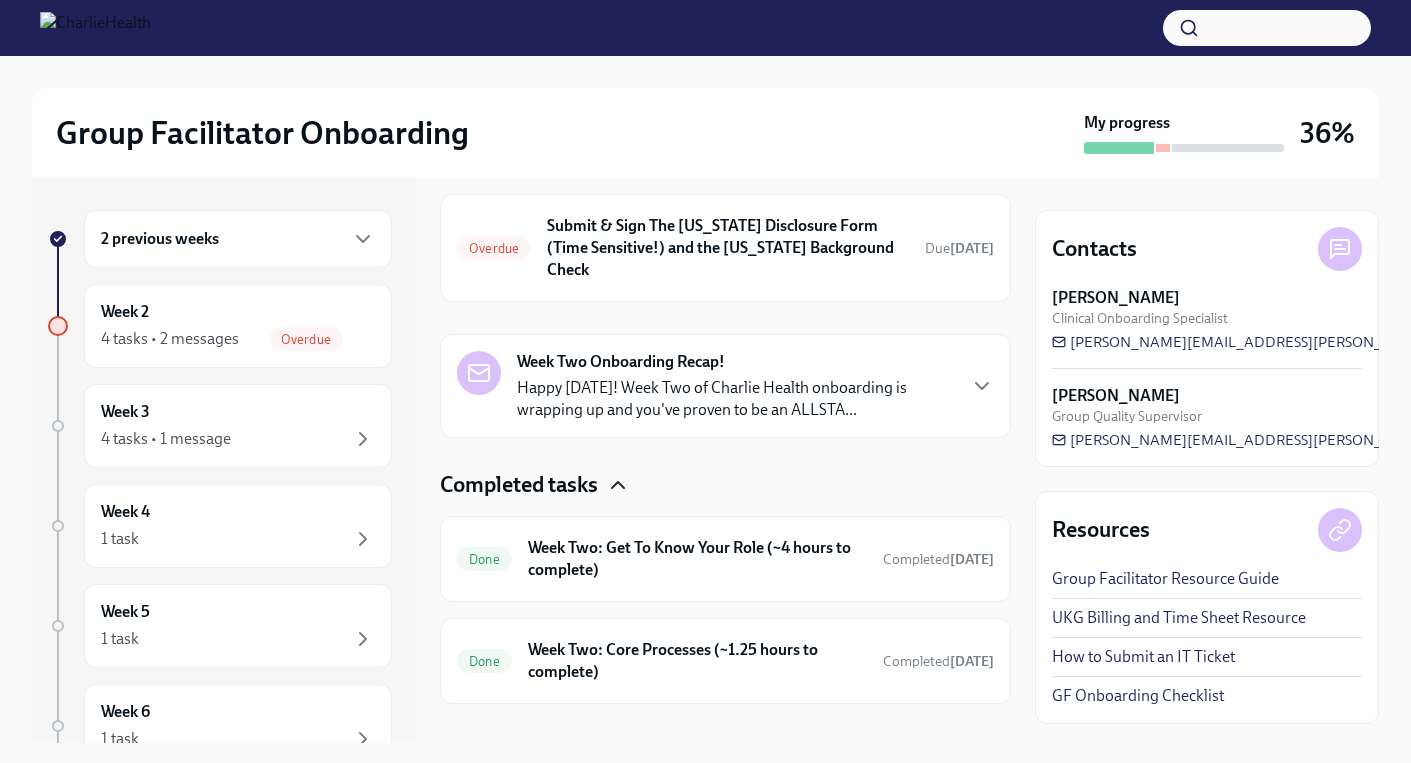 type 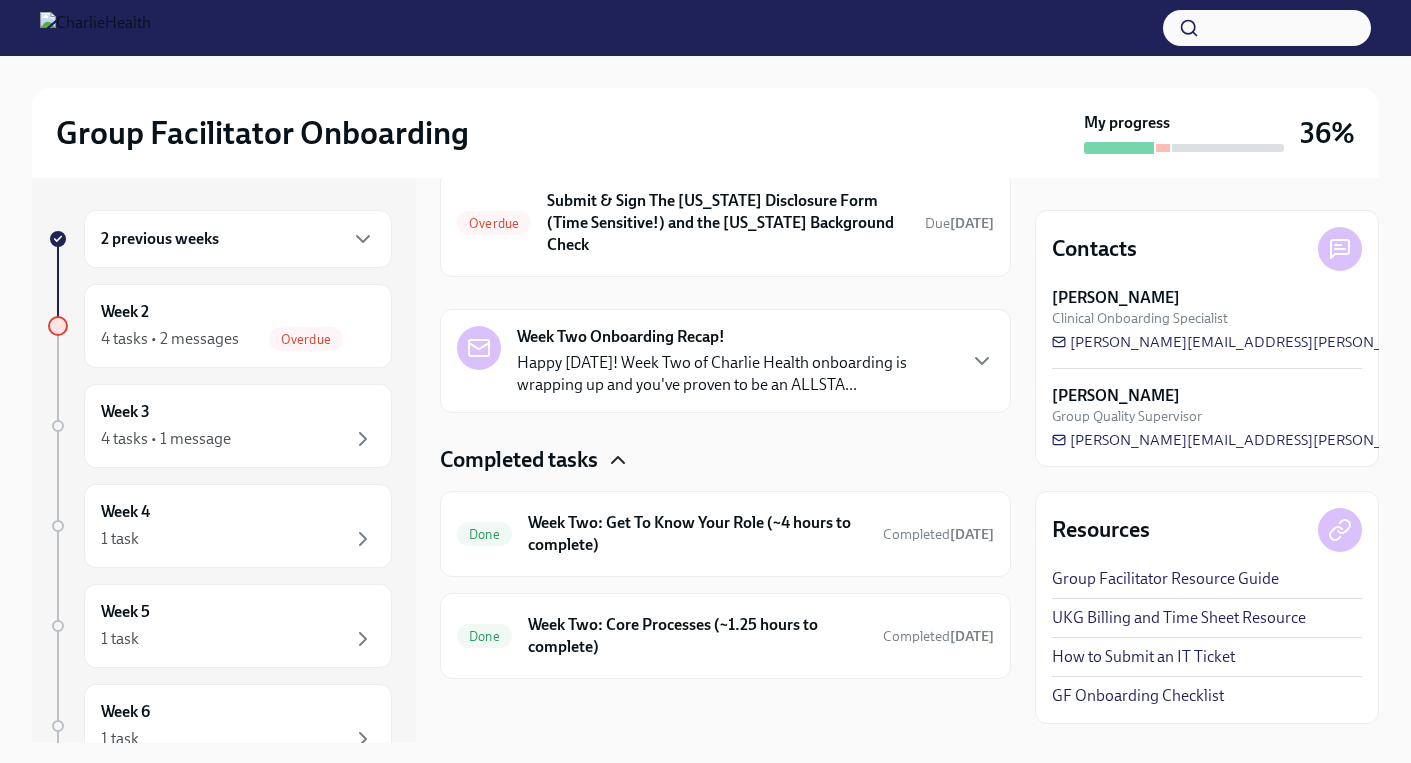 scroll, scrollTop: 1019, scrollLeft: 0, axis: vertical 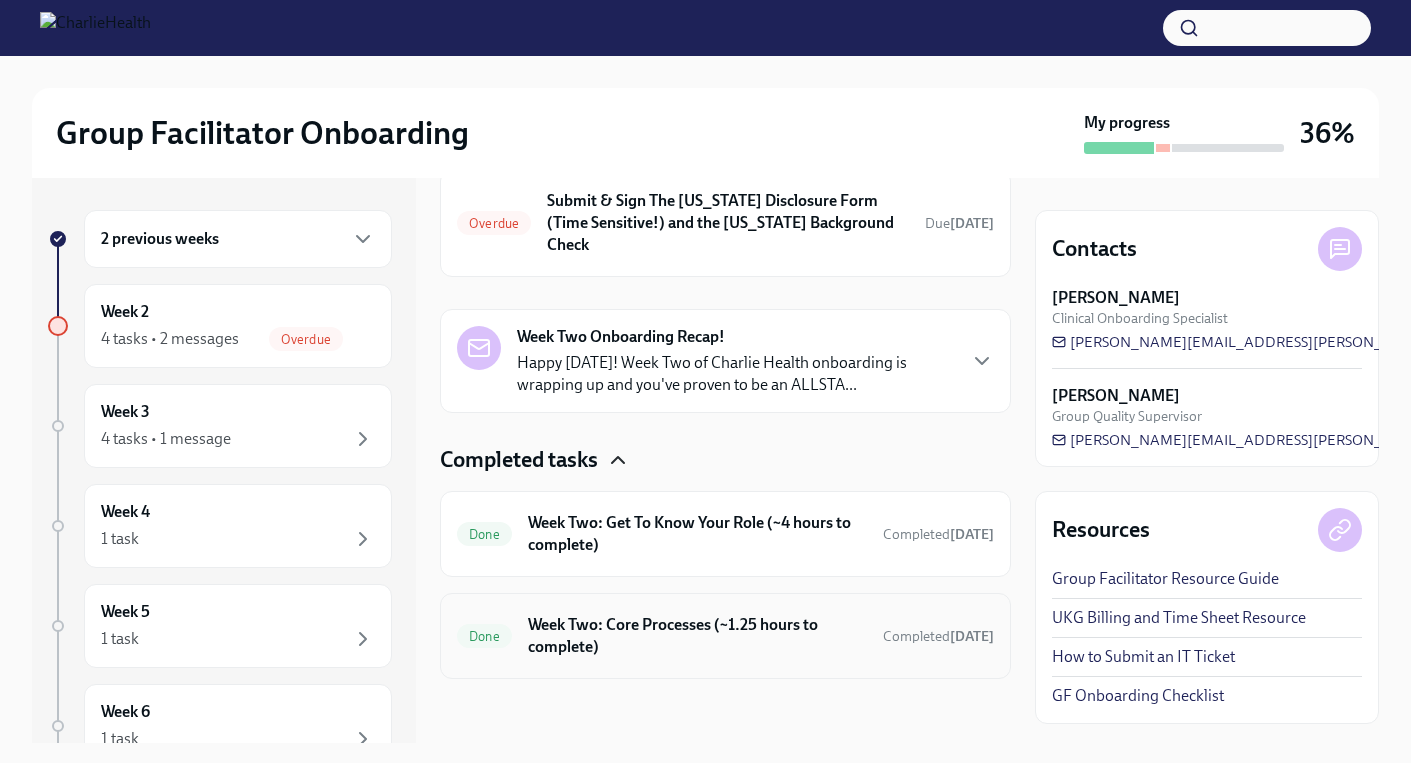click on "Week Two: Core Processes (~1.25 hours to complete)" at bounding box center [697, 636] 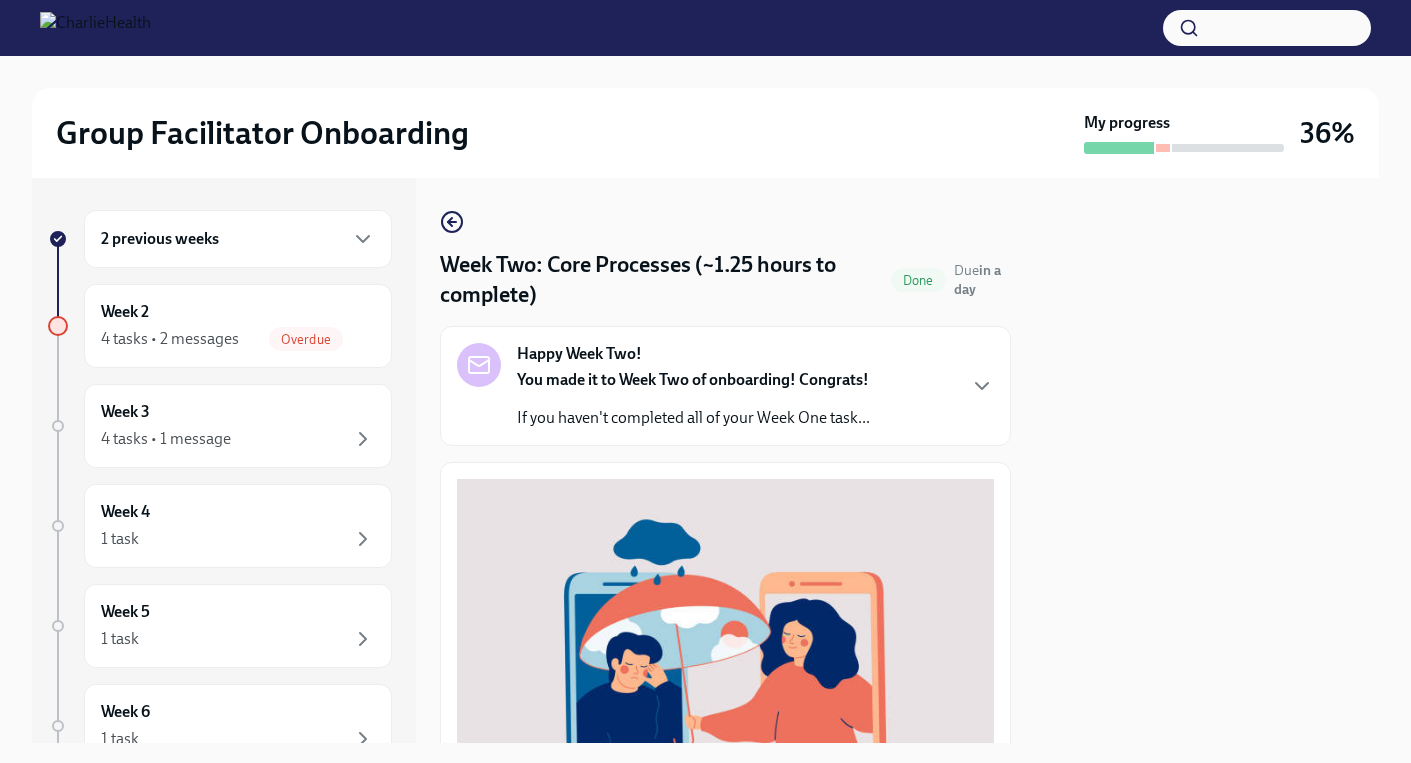 click at bounding box center [1207, 460] 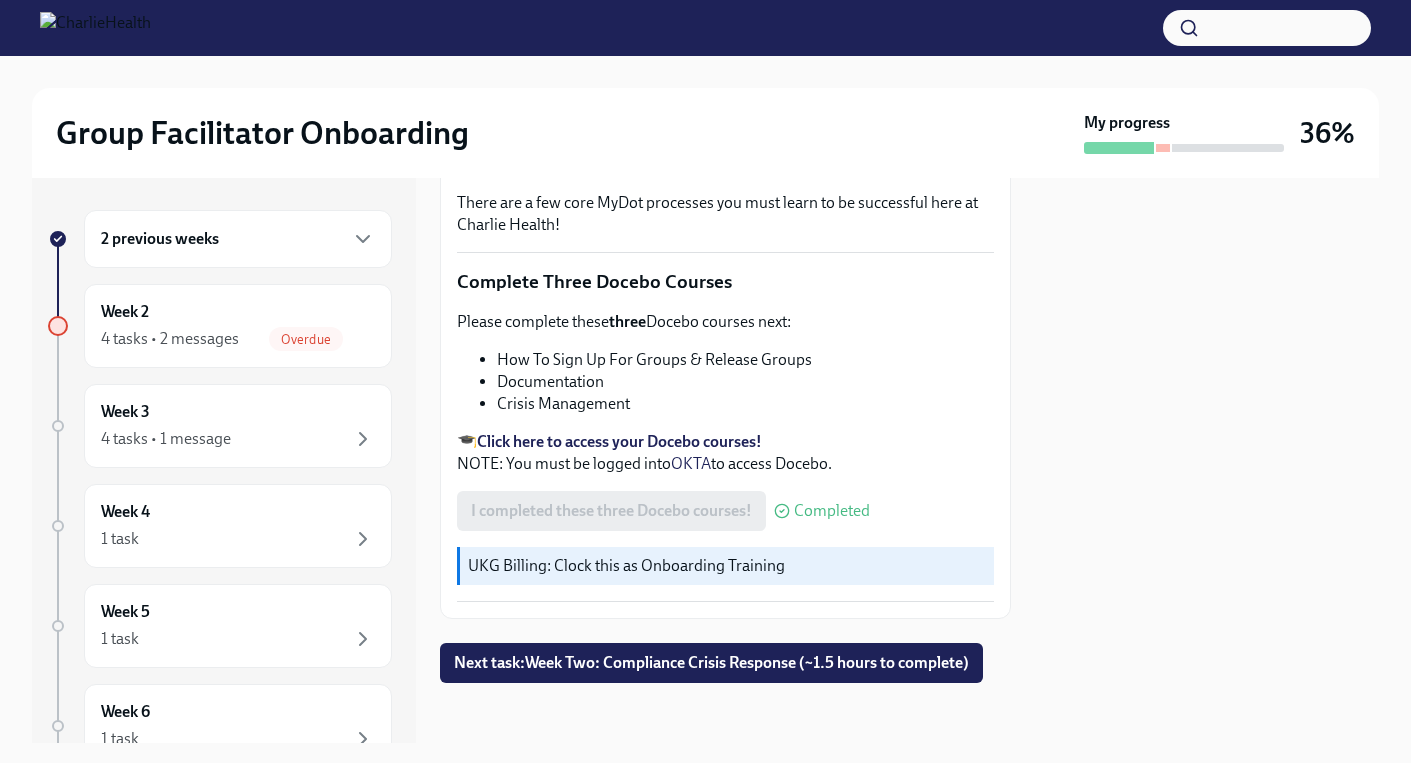 scroll, scrollTop: 665, scrollLeft: 0, axis: vertical 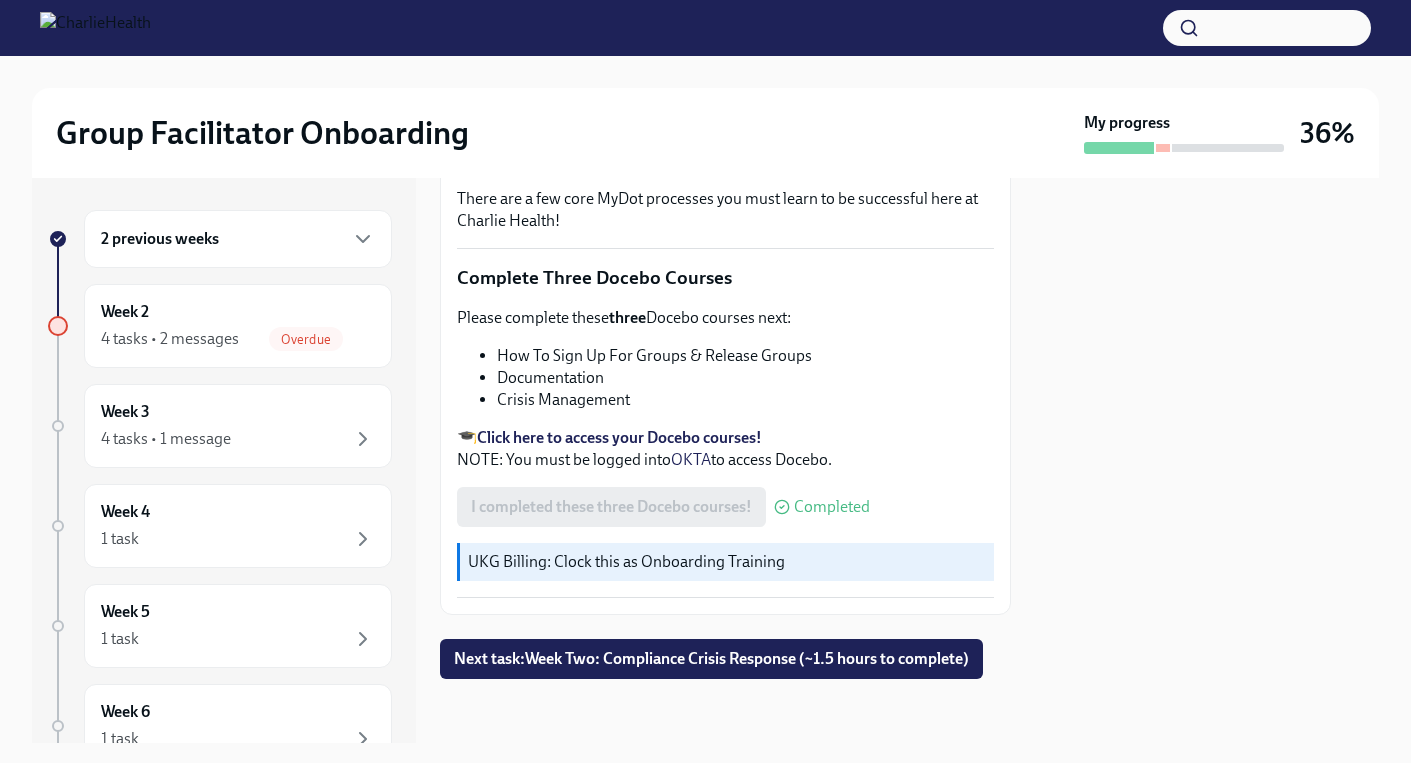 click on "Documentation" at bounding box center [745, 378] 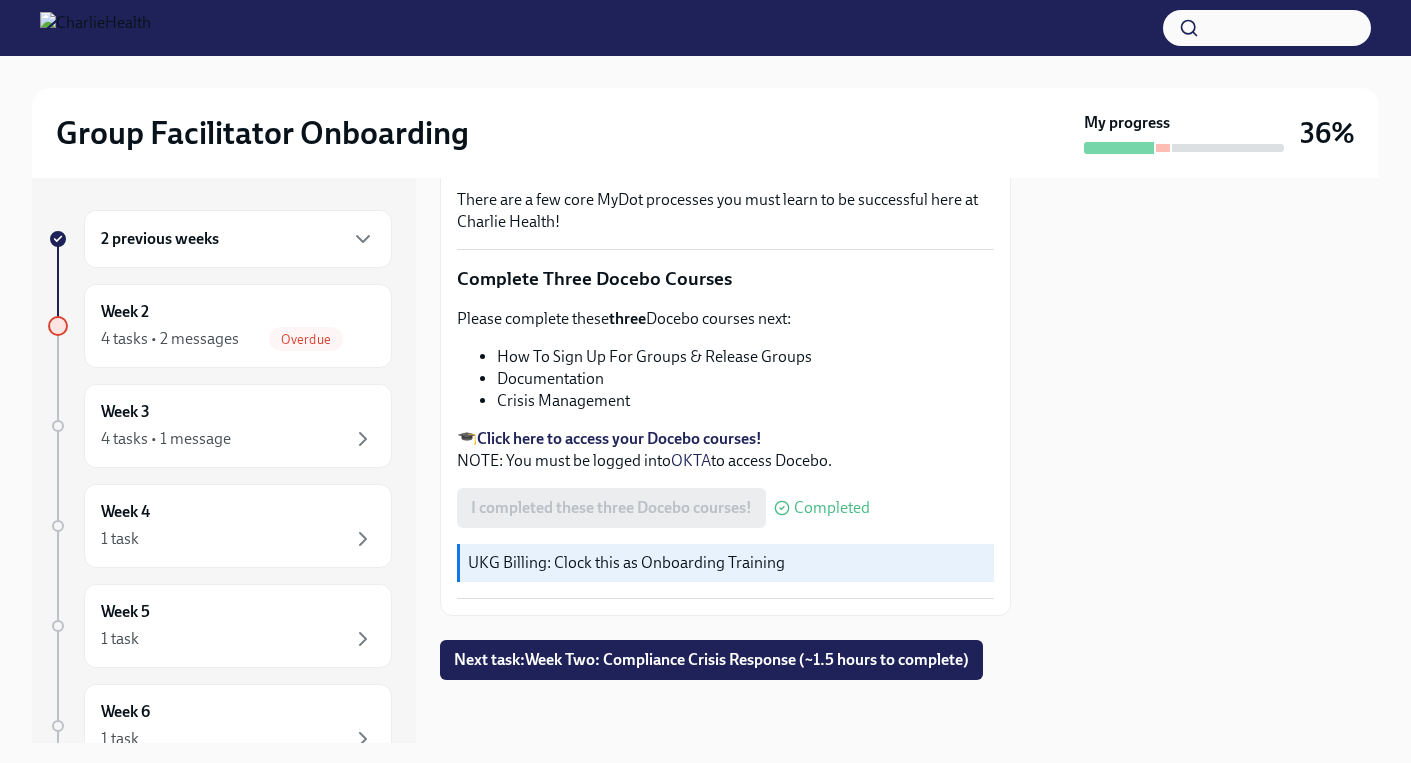 scroll, scrollTop: 665, scrollLeft: 0, axis: vertical 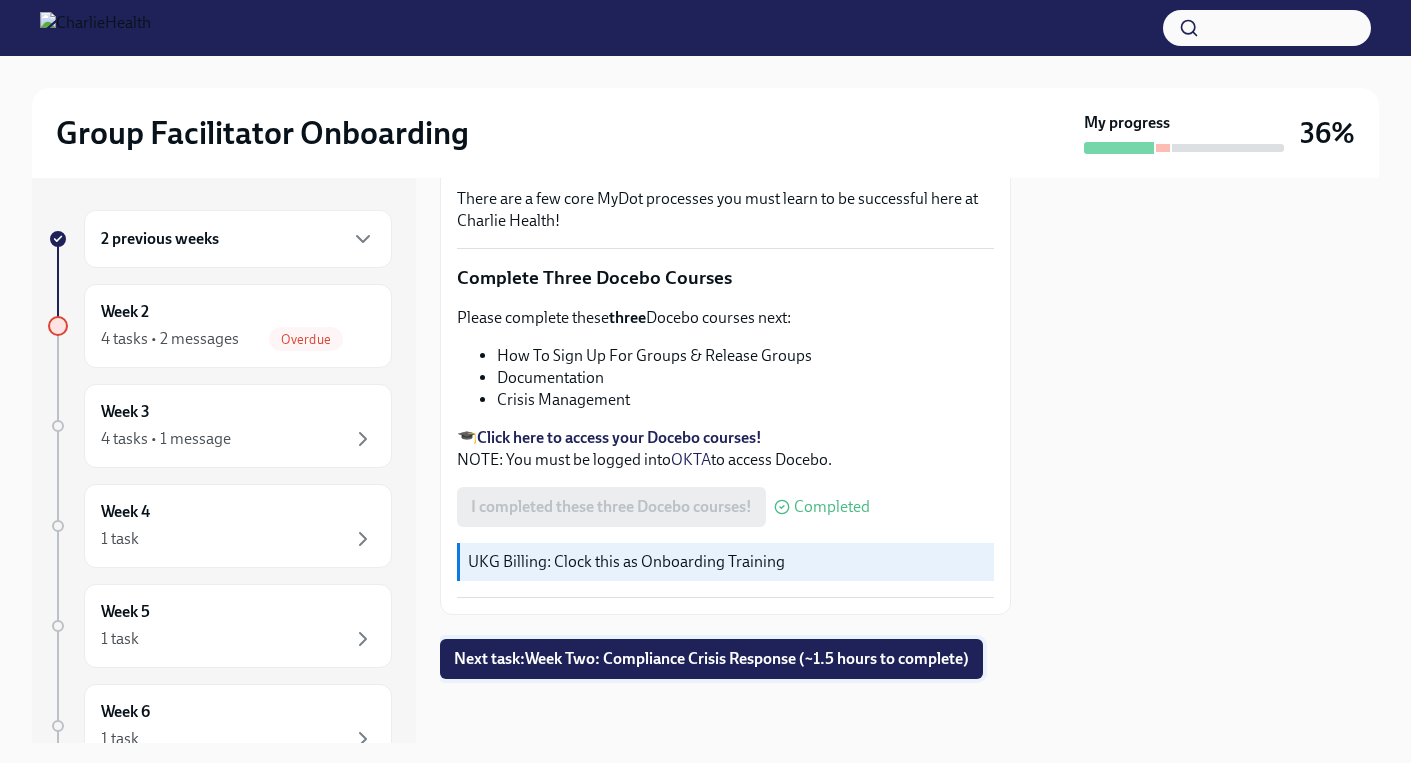 click on "Next task :  Week Two: Compliance Crisis Response (~1.5 hours to complete)" at bounding box center (711, 659) 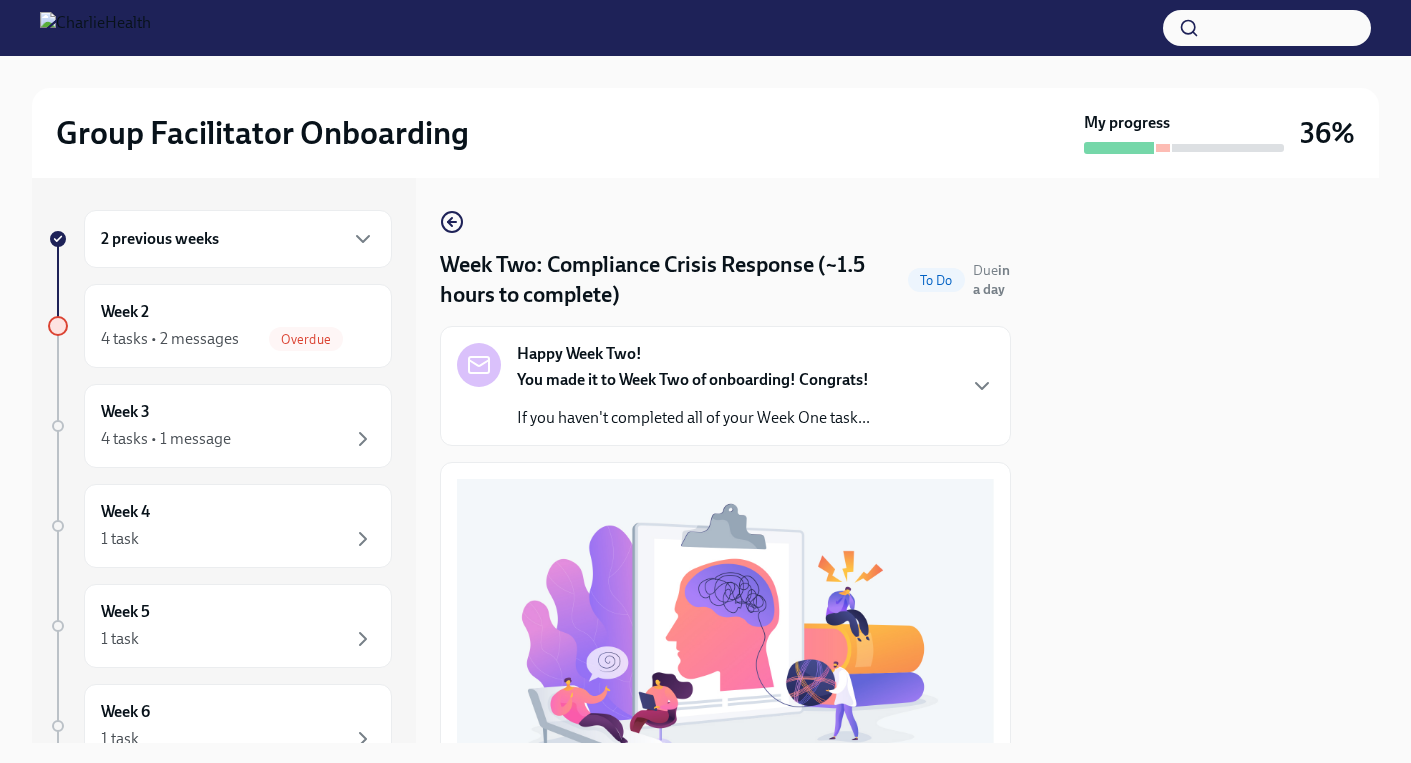 click at bounding box center (1207, 460) 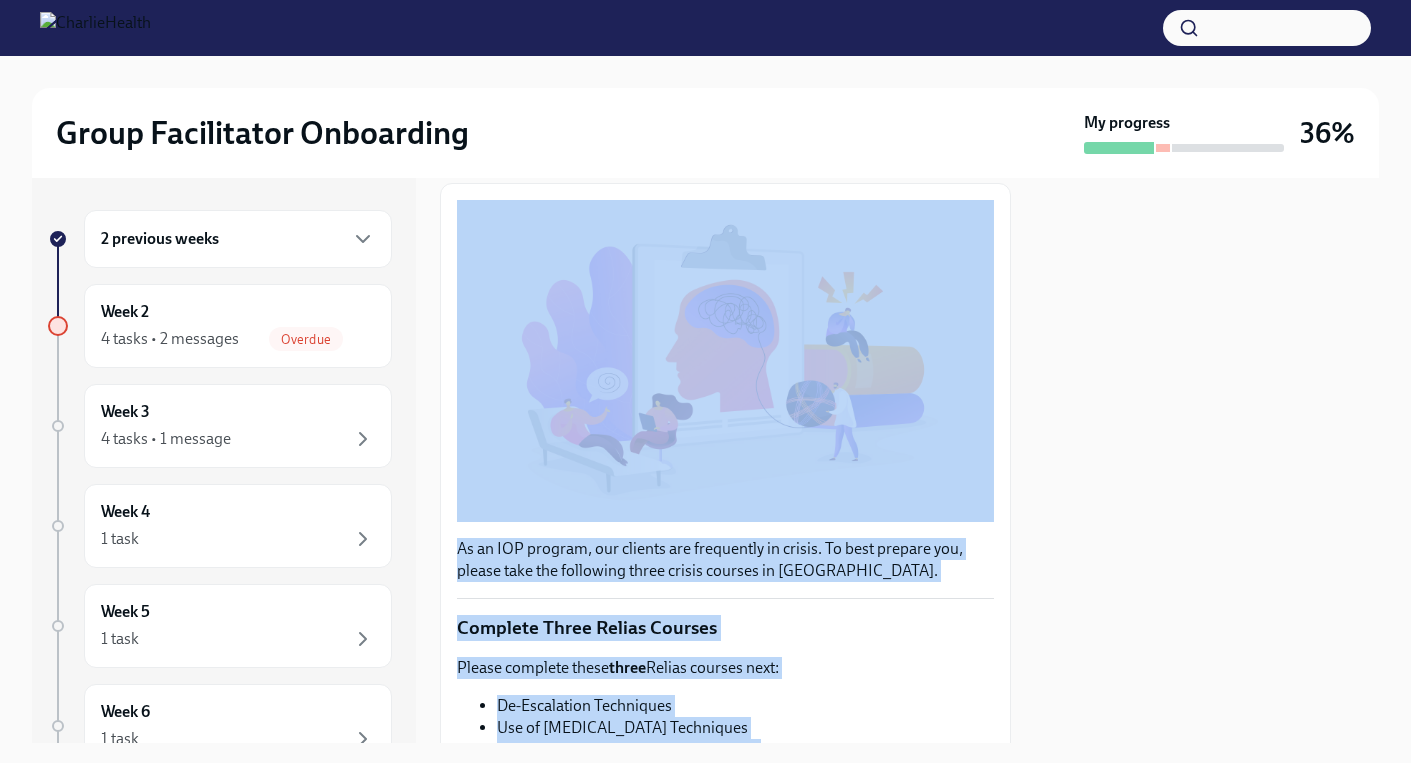 scroll, scrollTop: 587, scrollLeft: 0, axis: vertical 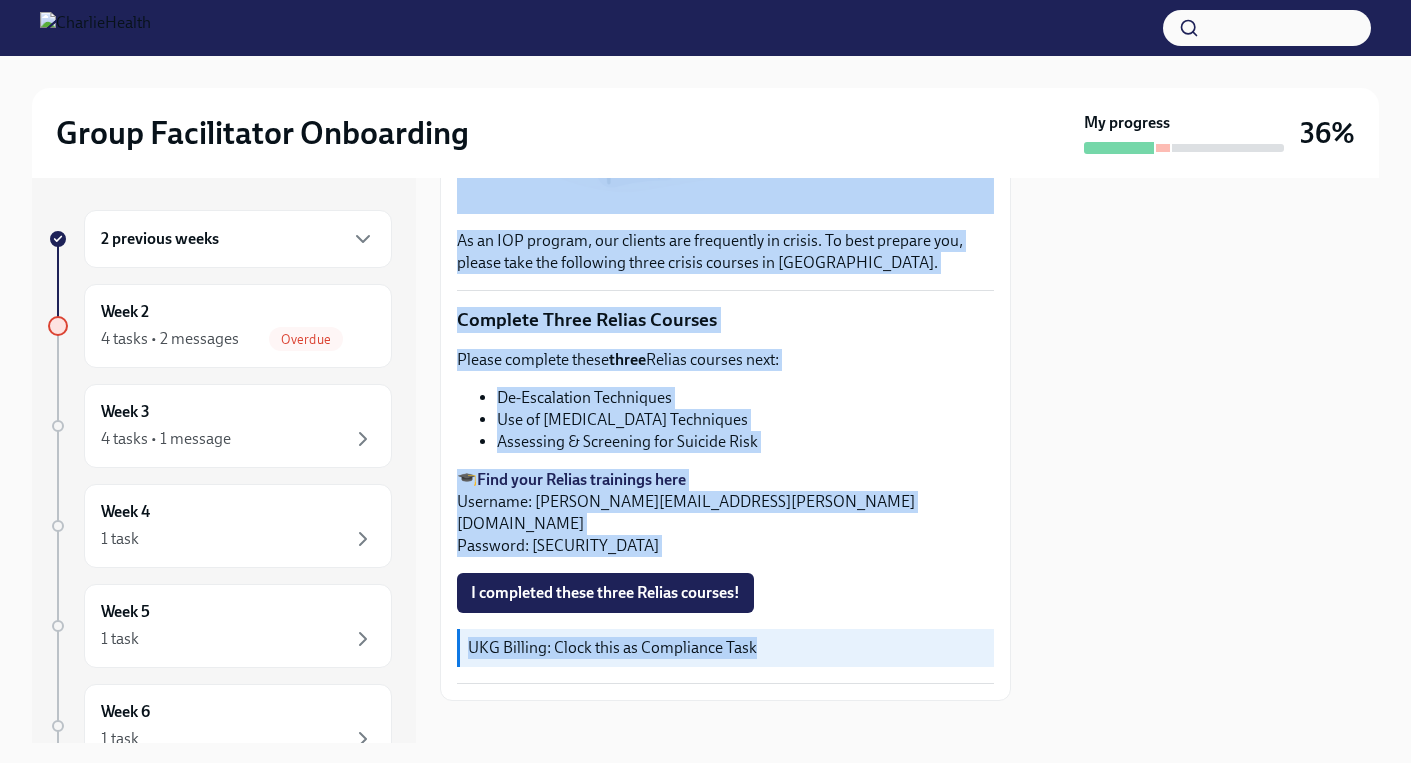 drag, startPoint x: 821, startPoint y: 303, endPoint x: 981, endPoint y: 725, distance: 451.31363 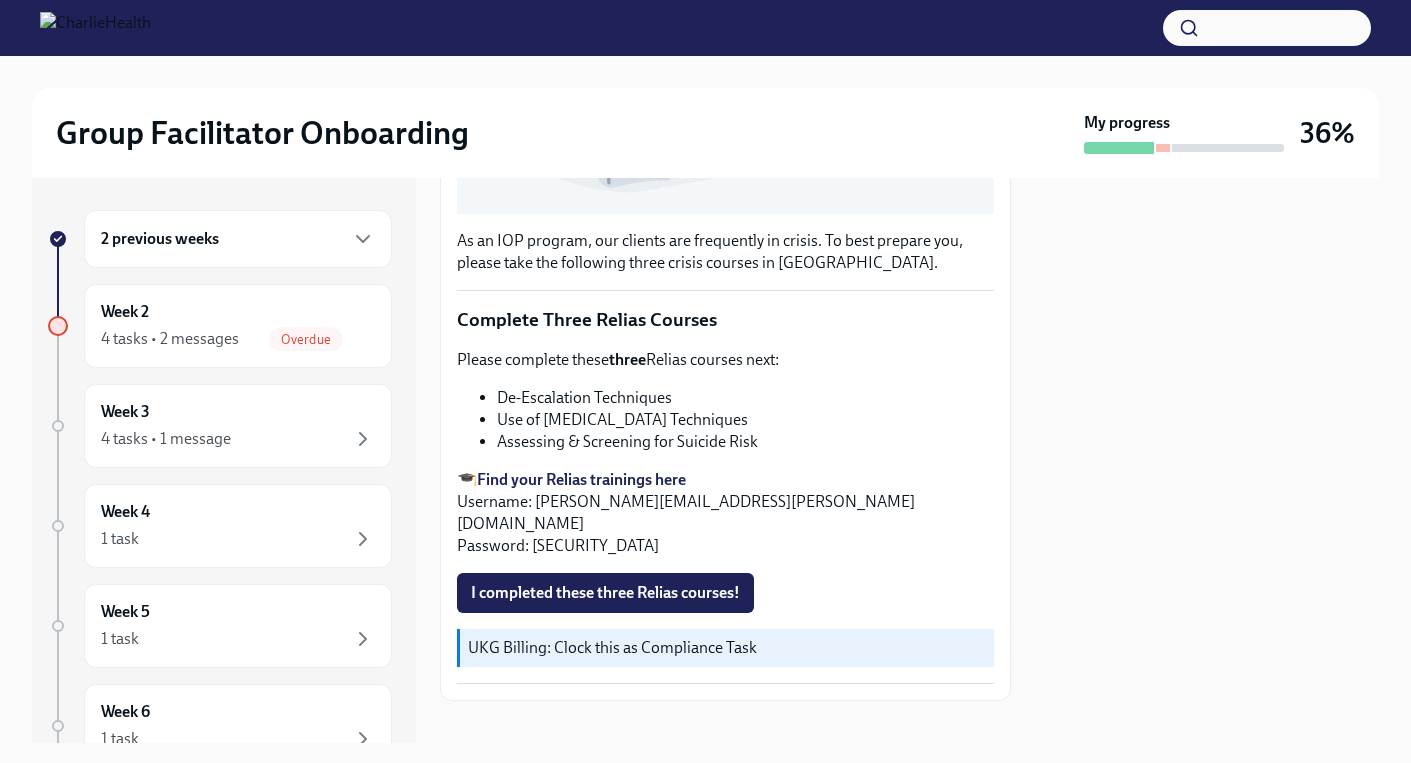 click on "I completed these three Relias courses!" at bounding box center (725, 593) 